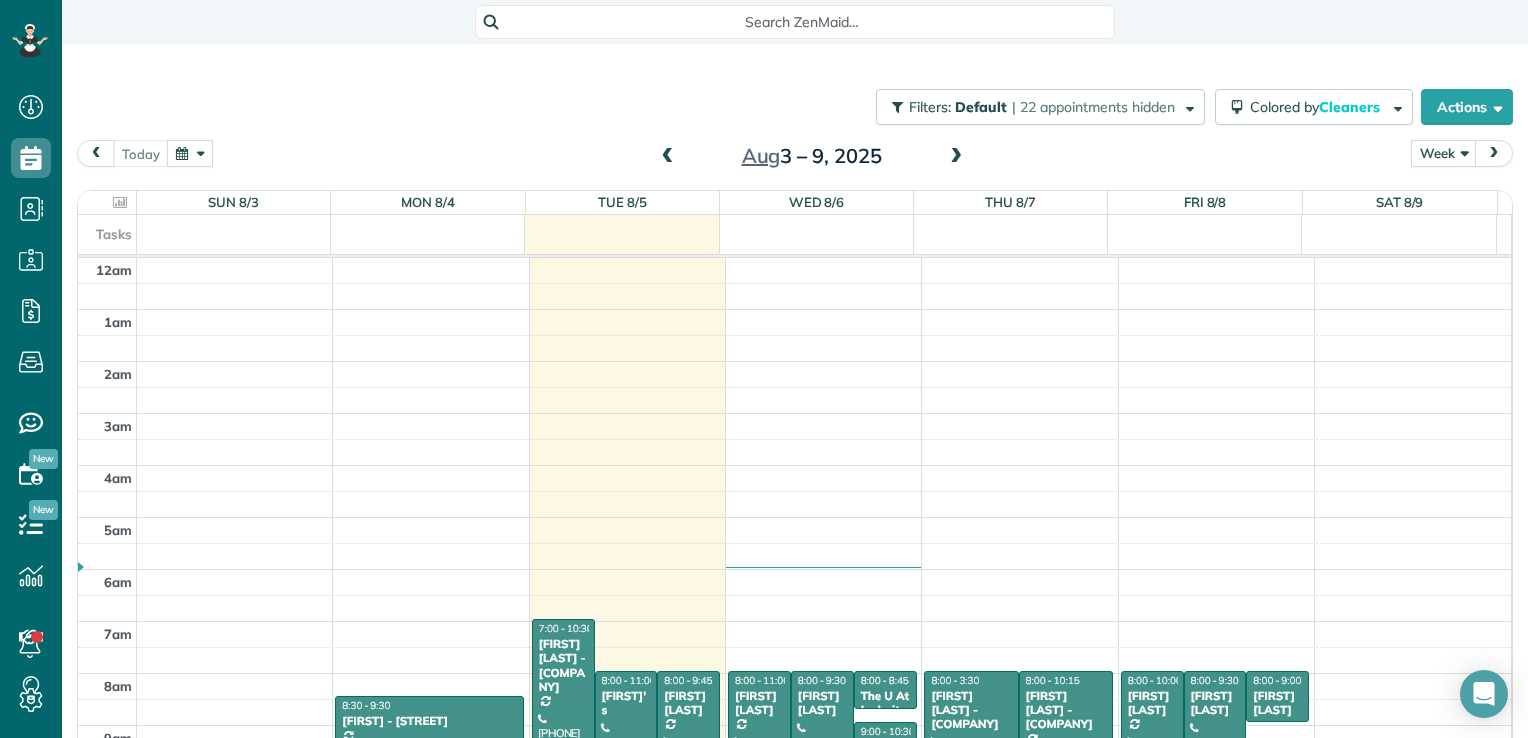 scroll, scrollTop: 0, scrollLeft: 0, axis: both 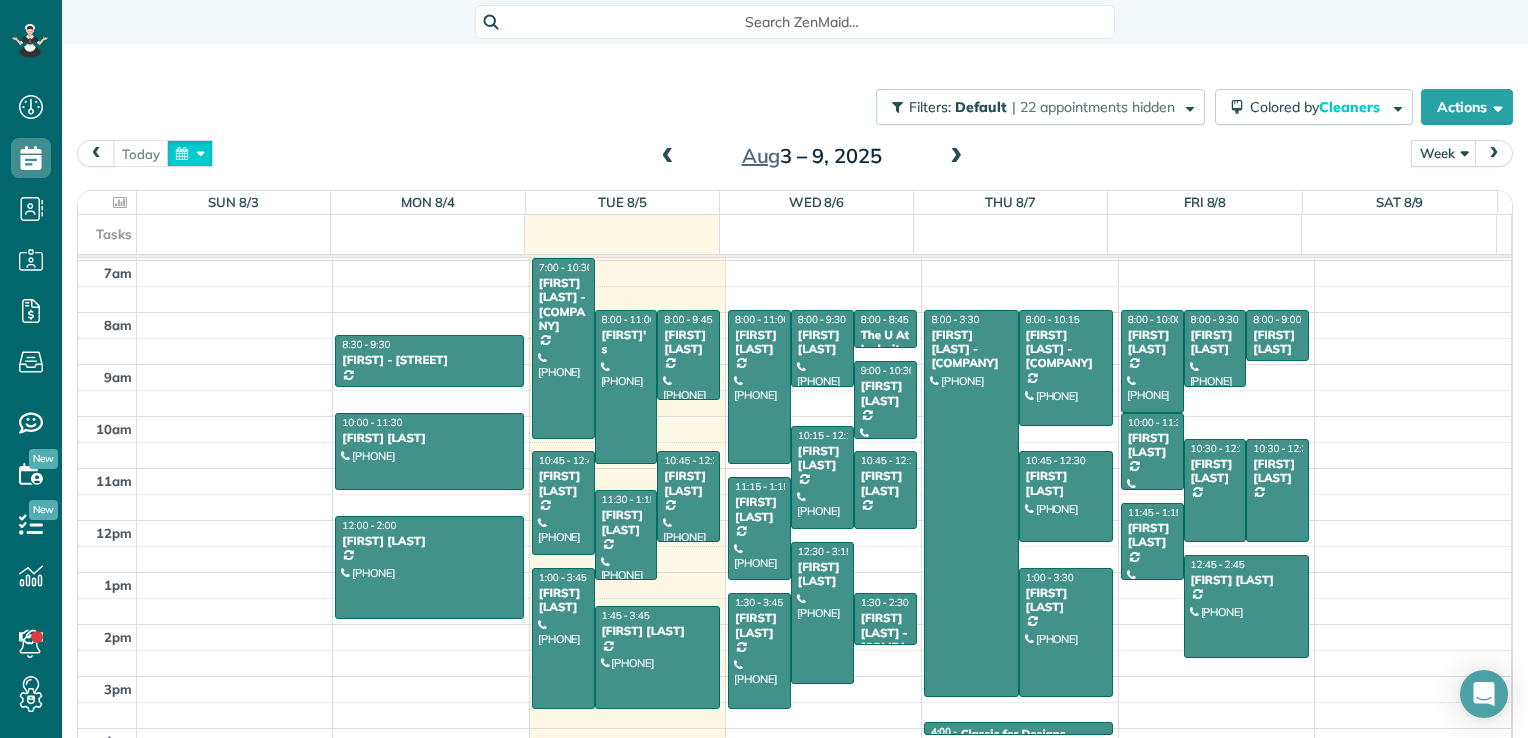 click at bounding box center [190, 153] 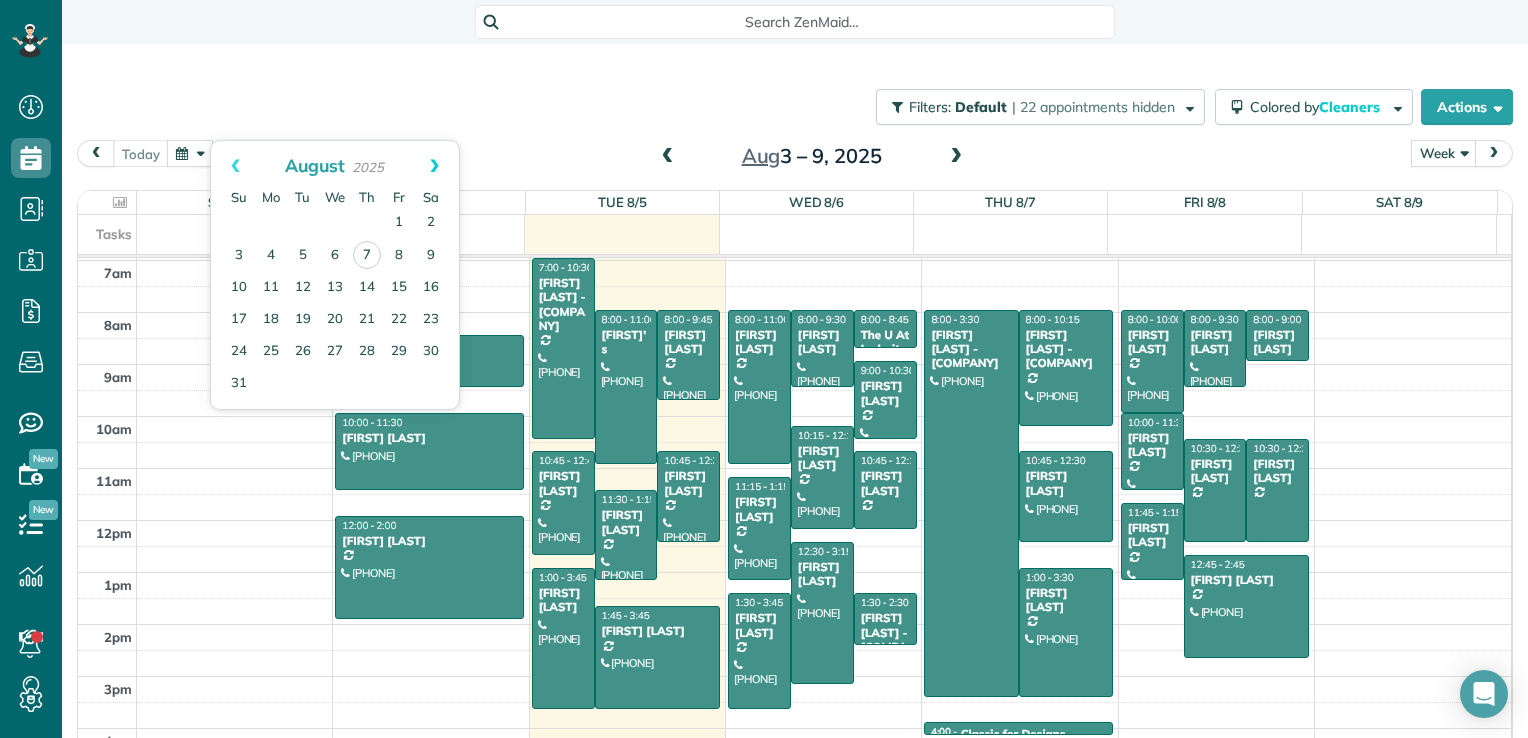 click on "Next" at bounding box center [434, 166] 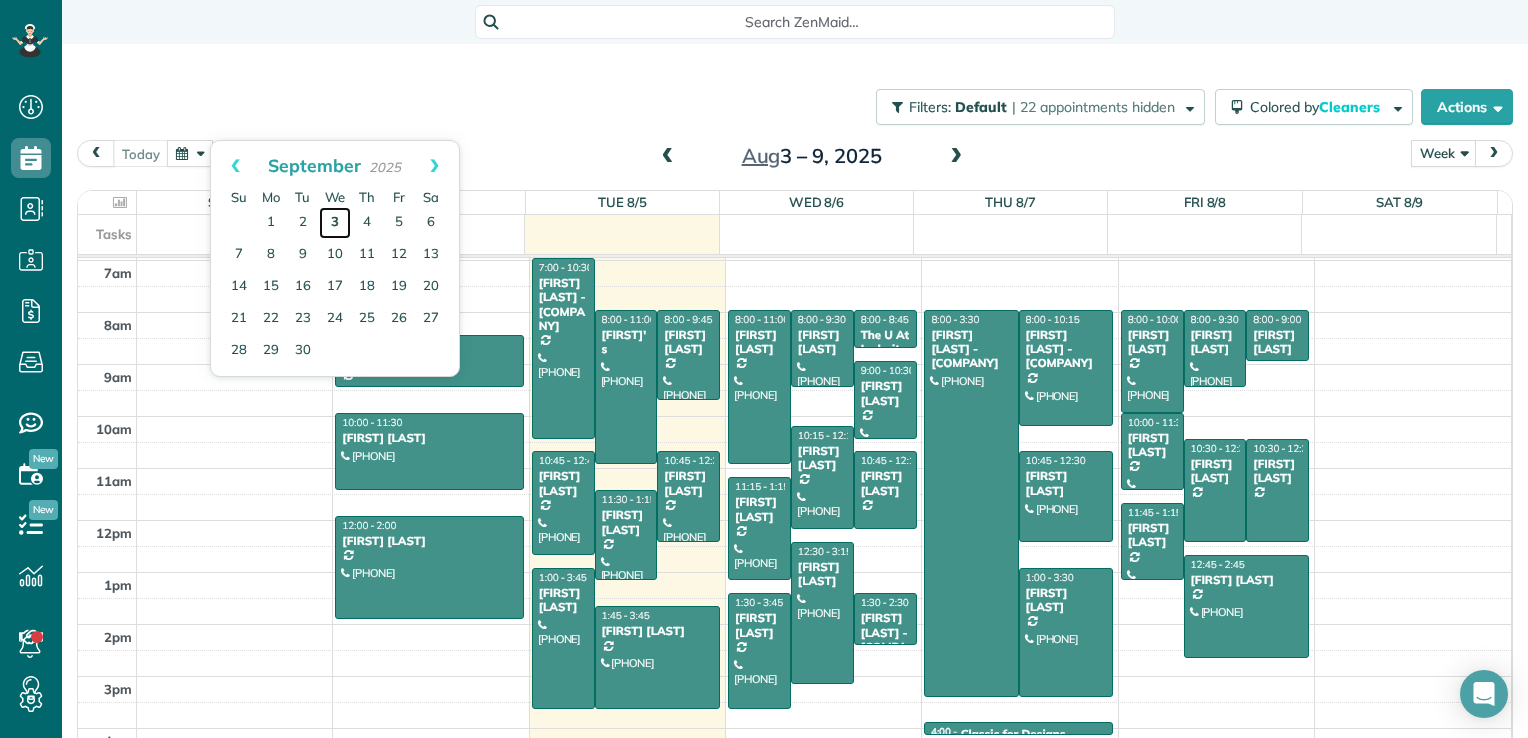 click on "3" at bounding box center [335, 223] 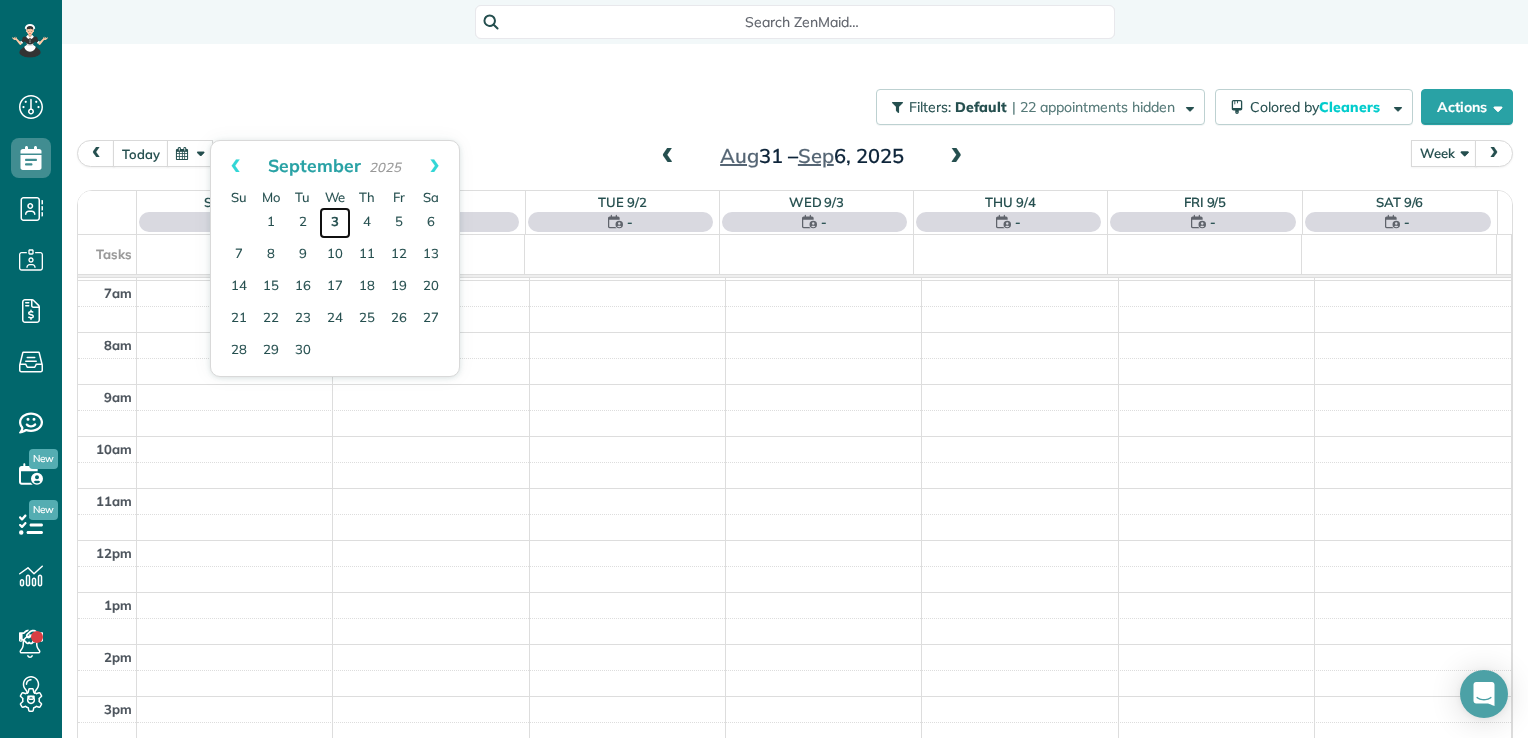 scroll, scrollTop: 362, scrollLeft: 0, axis: vertical 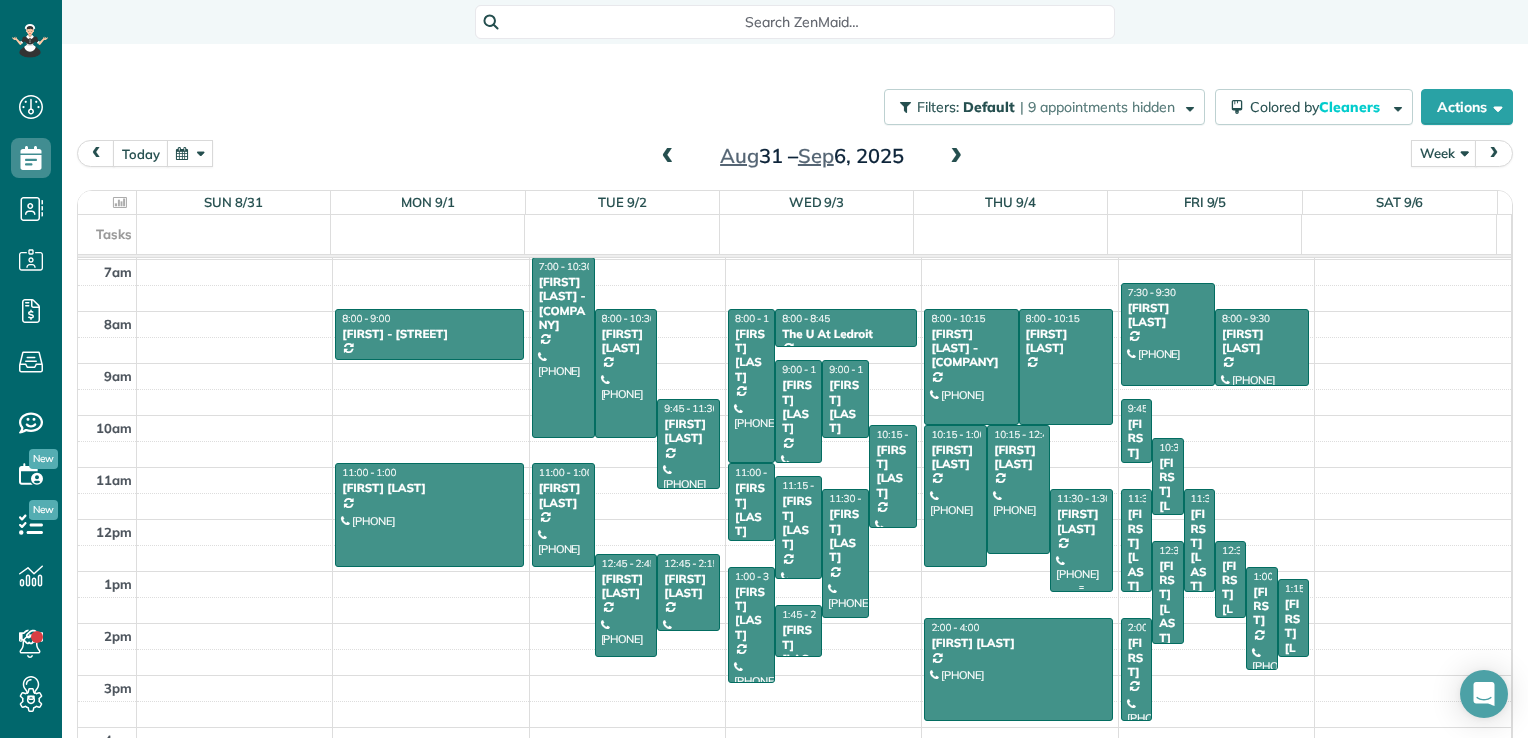 click at bounding box center (1081, 587) 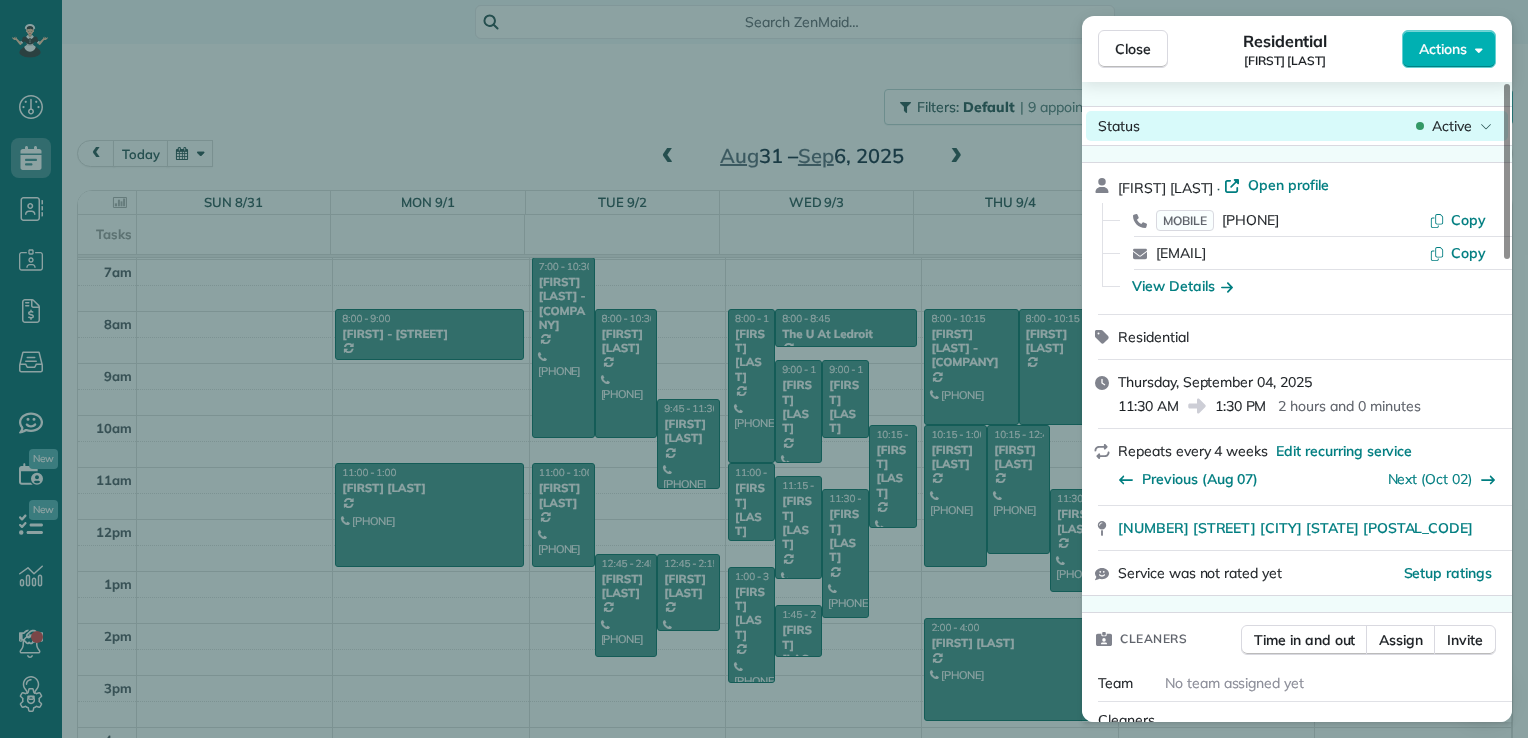 click on "Status Active" at bounding box center [1297, 126] 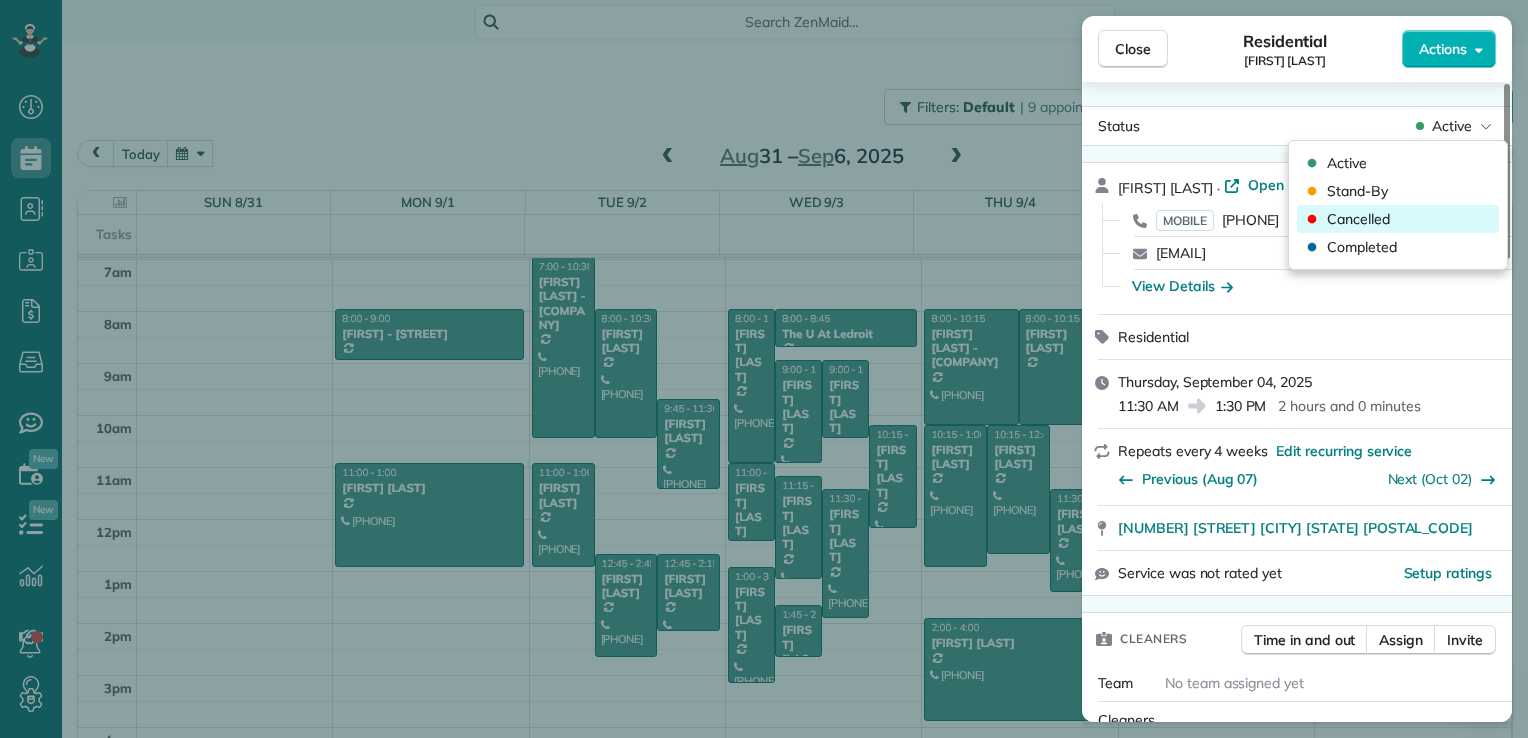 click on "Cancelled" at bounding box center [1398, 219] 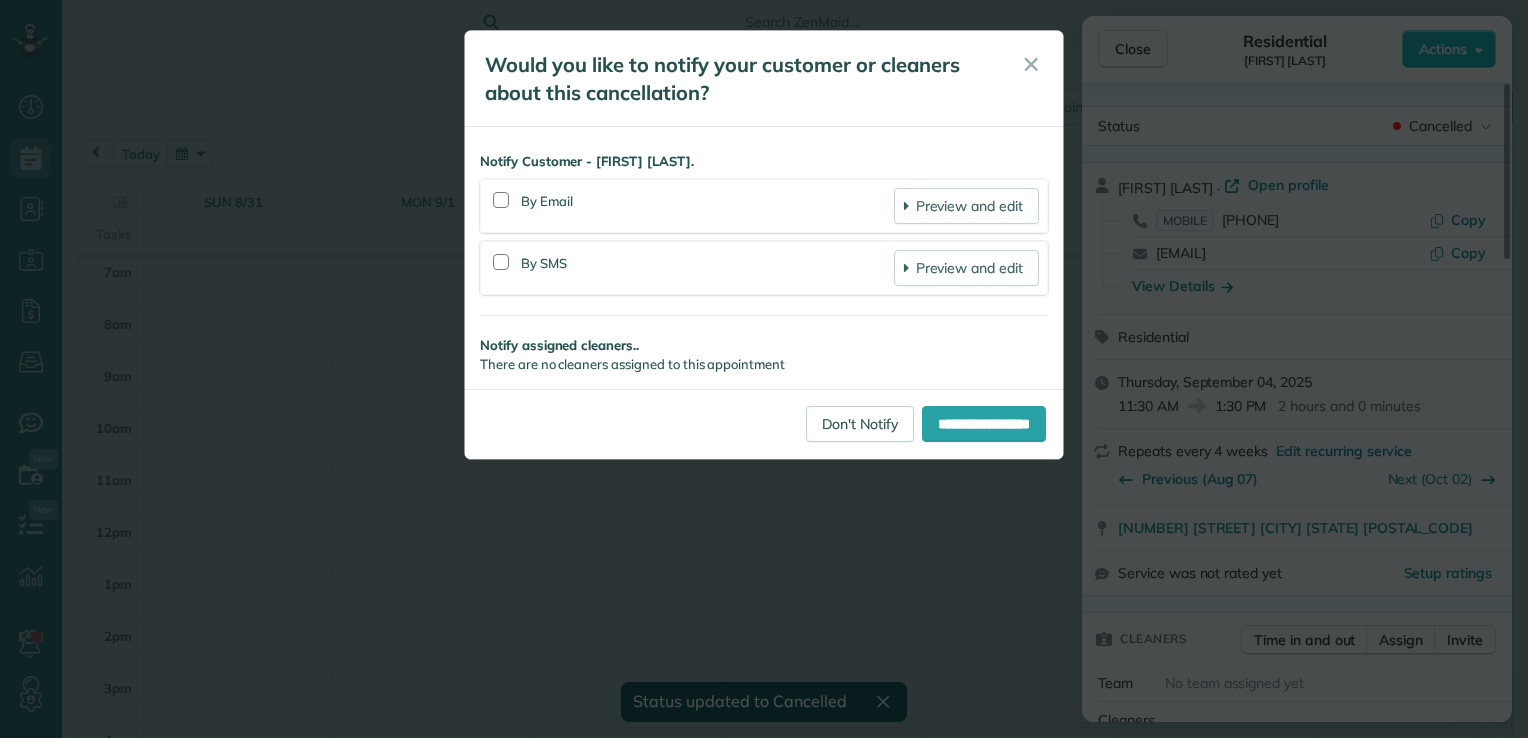 scroll, scrollTop: 361, scrollLeft: 0, axis: vertical 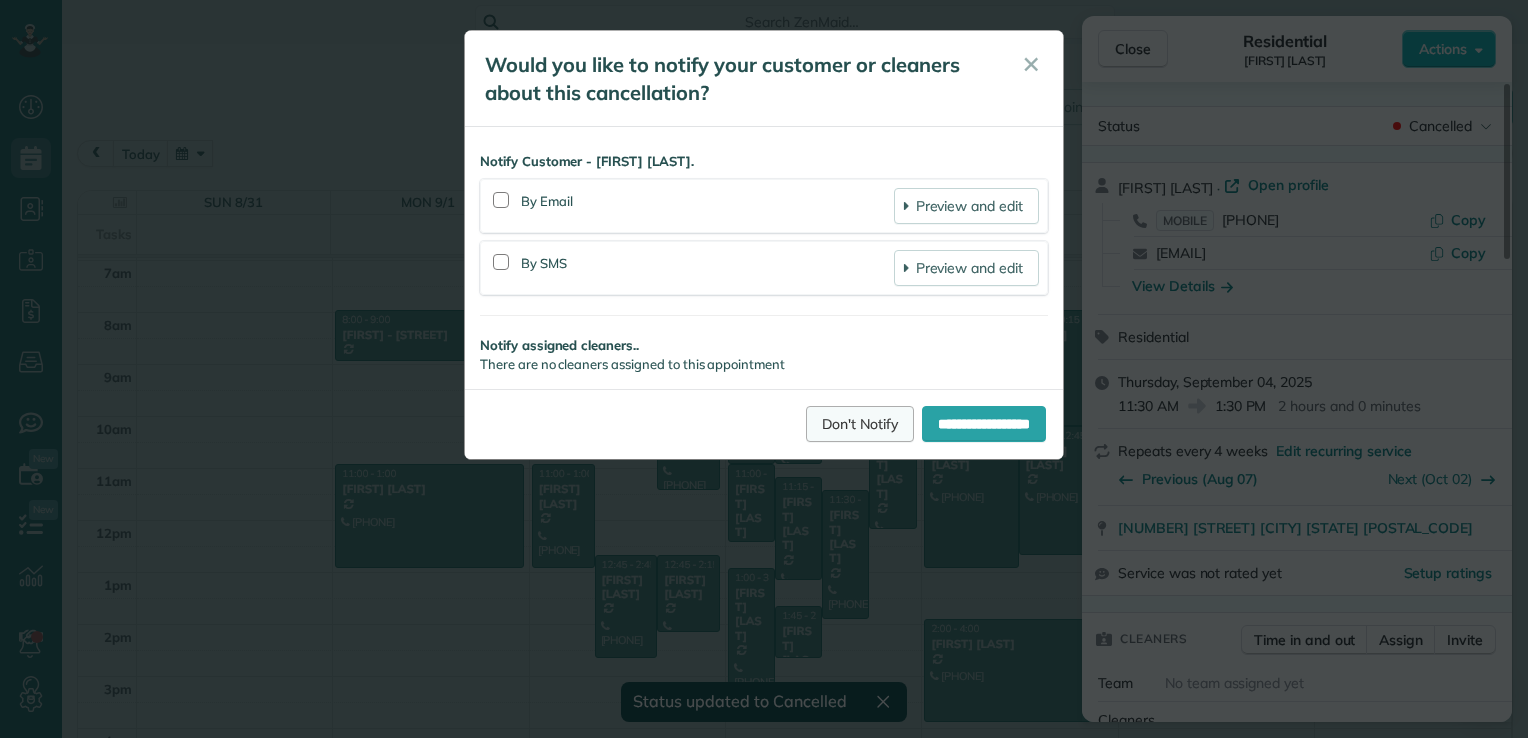 click on "Don't Notify" at bounding box center (860, 424) 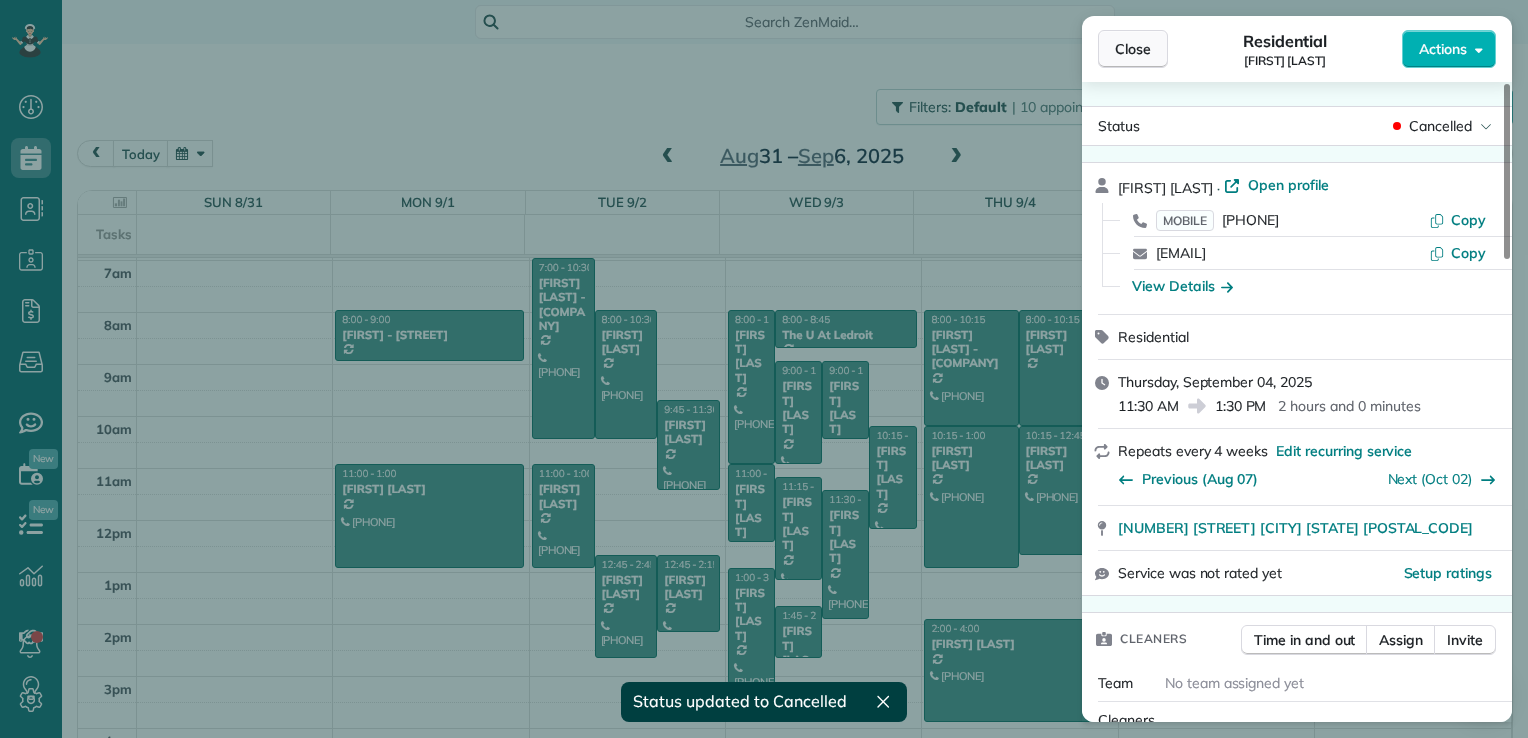 click on "Close" at bounding box center [1133, 49] 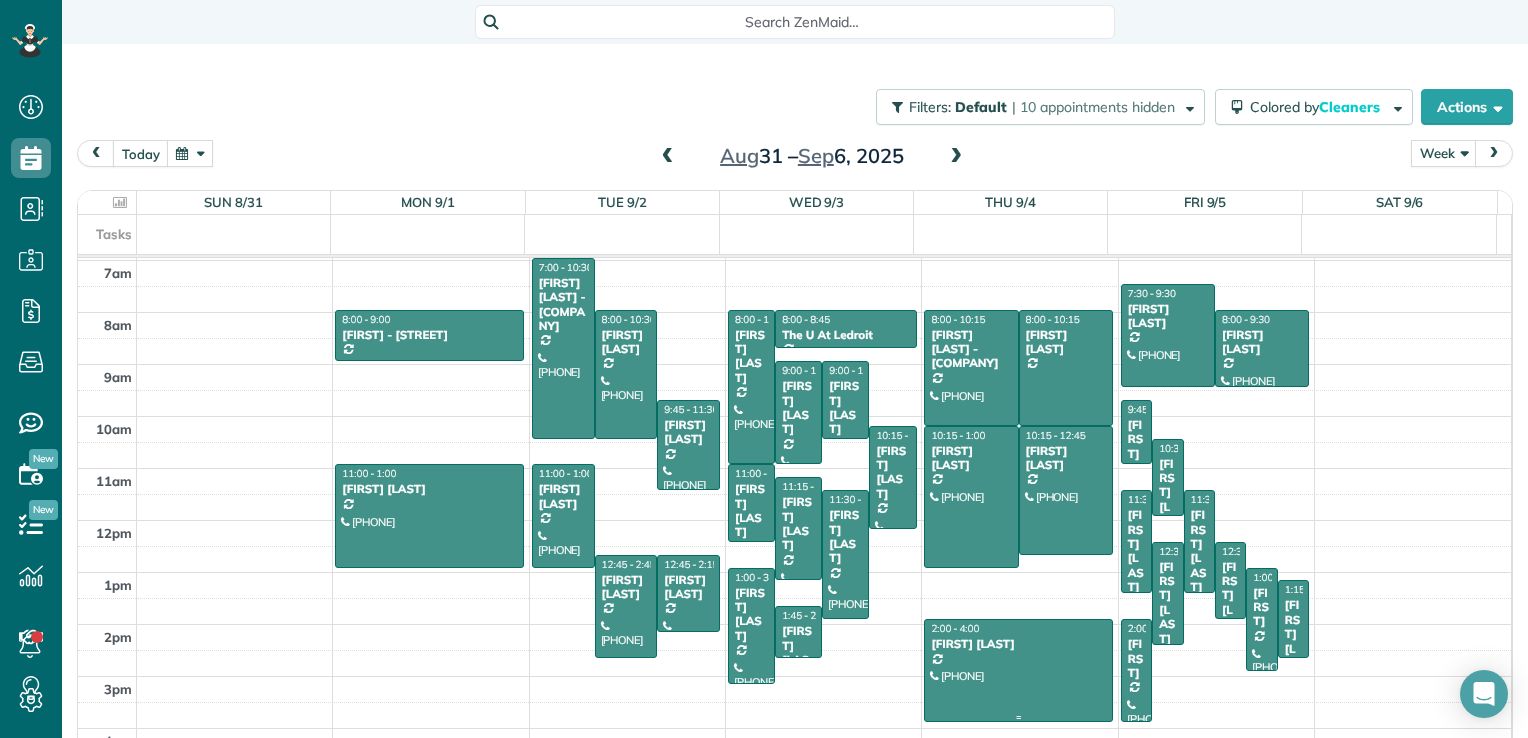 click on "2:00 - 4:00" at bounding box center (1018, 628) 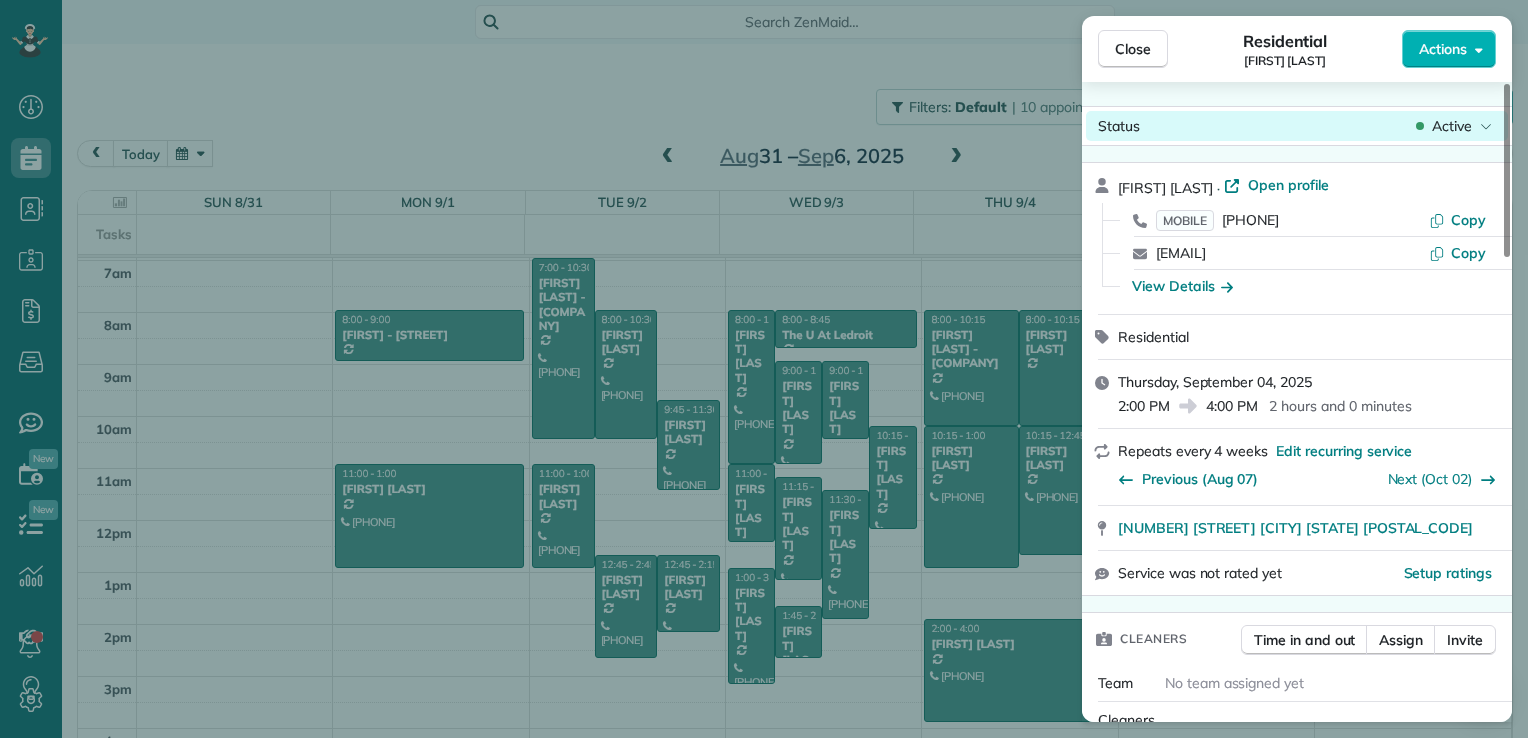 click on "Active" at bounding box center (1454, 126) 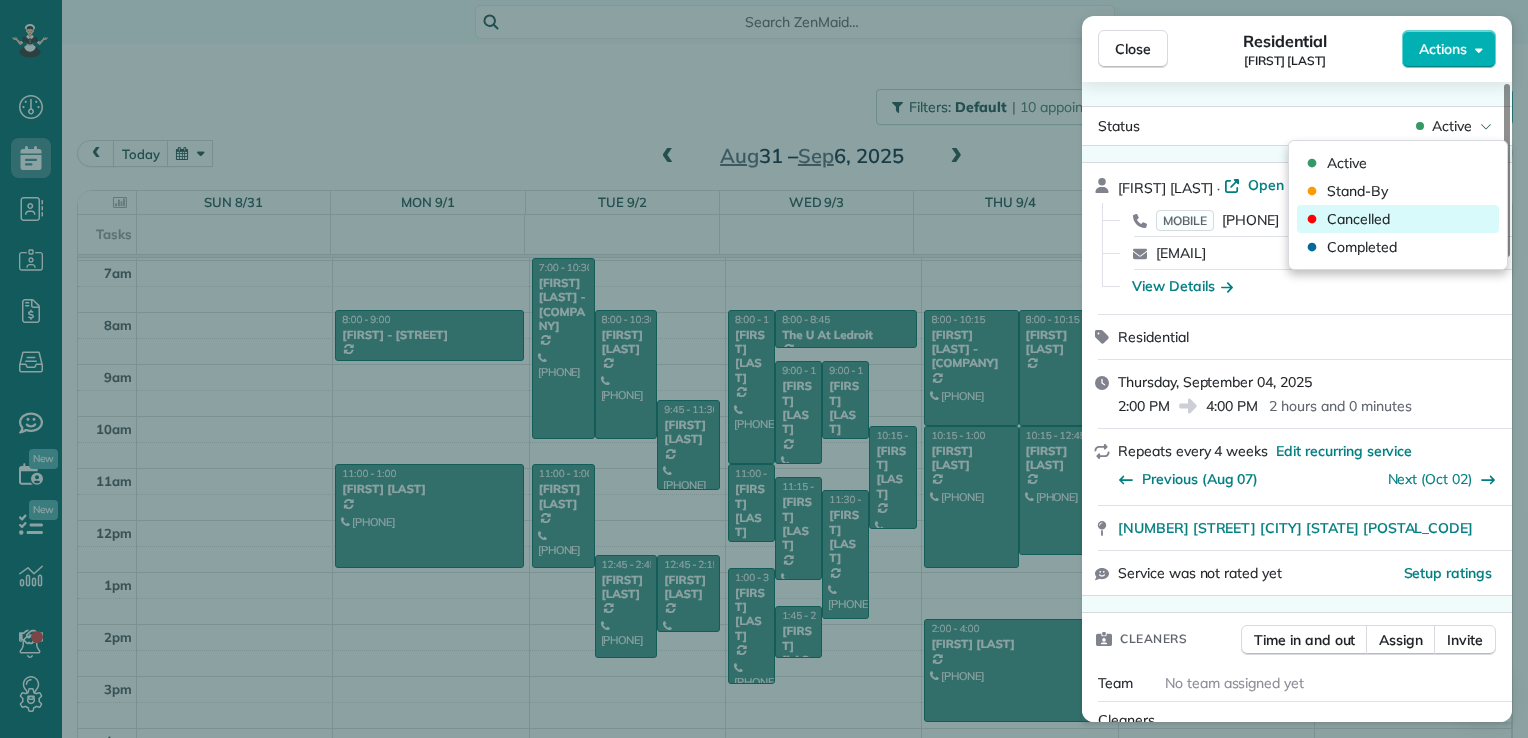 click on "Cancelled" at bounding box center [1358, 219] 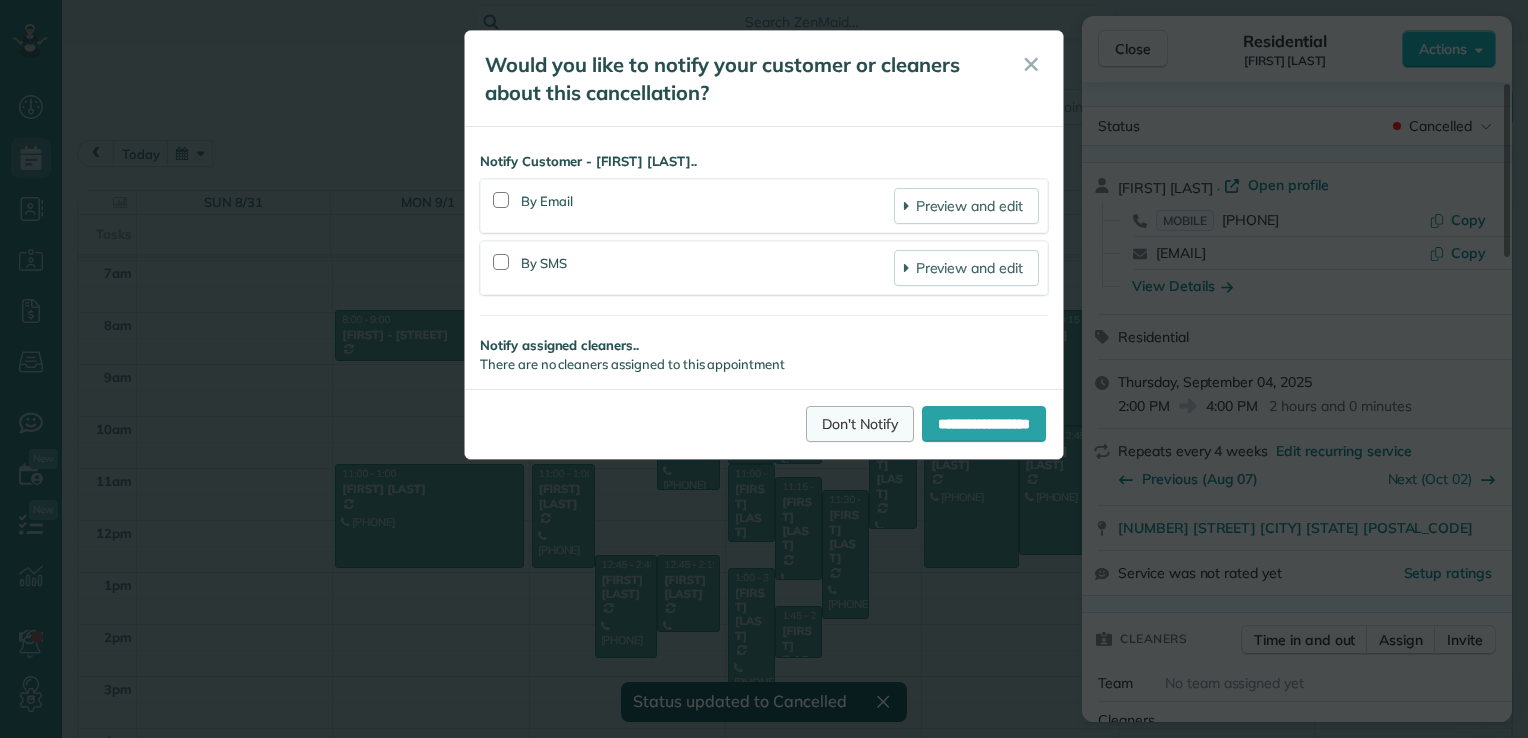 click on "Don't Notify" at bounding box center [860, 424] 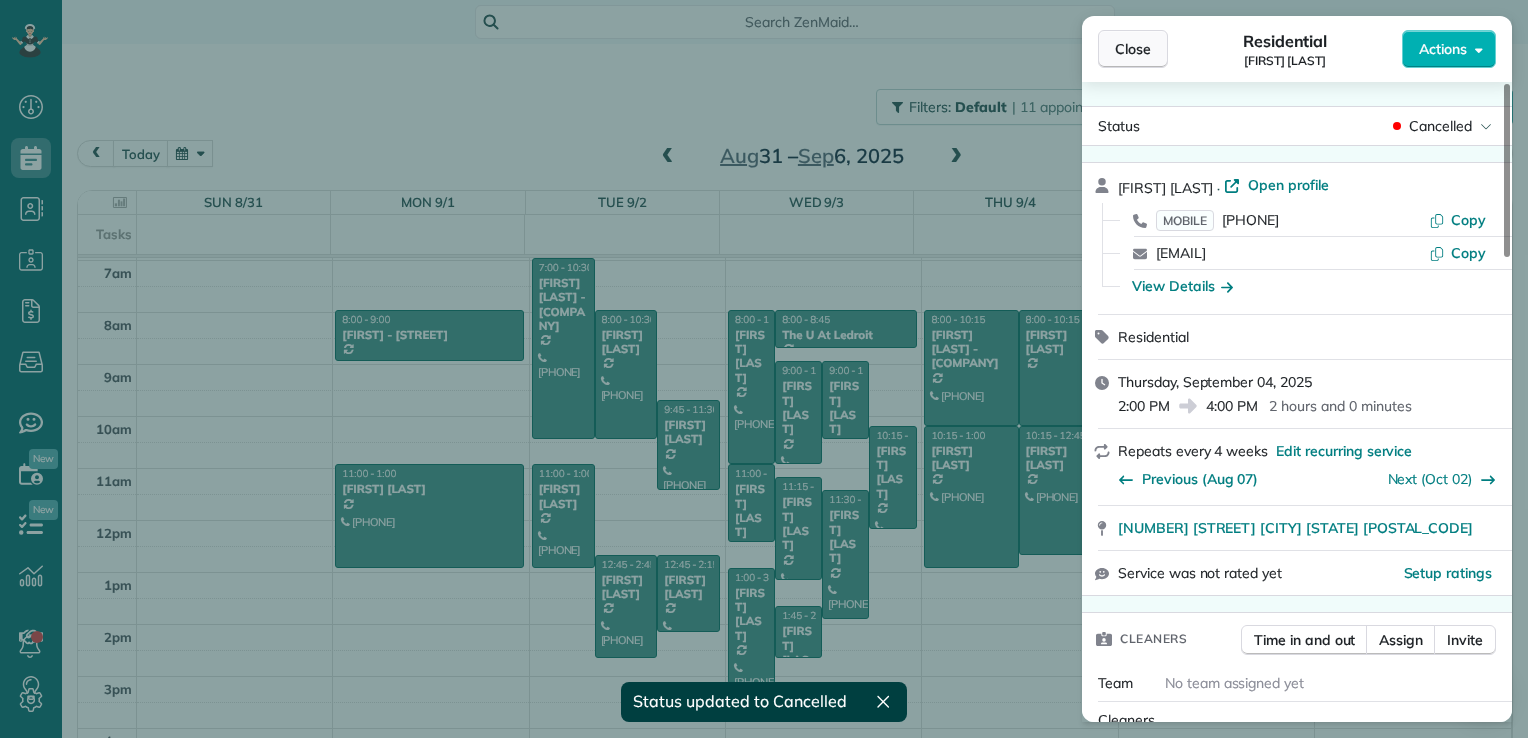 click on "Close" at bounding box center (1133, 49) 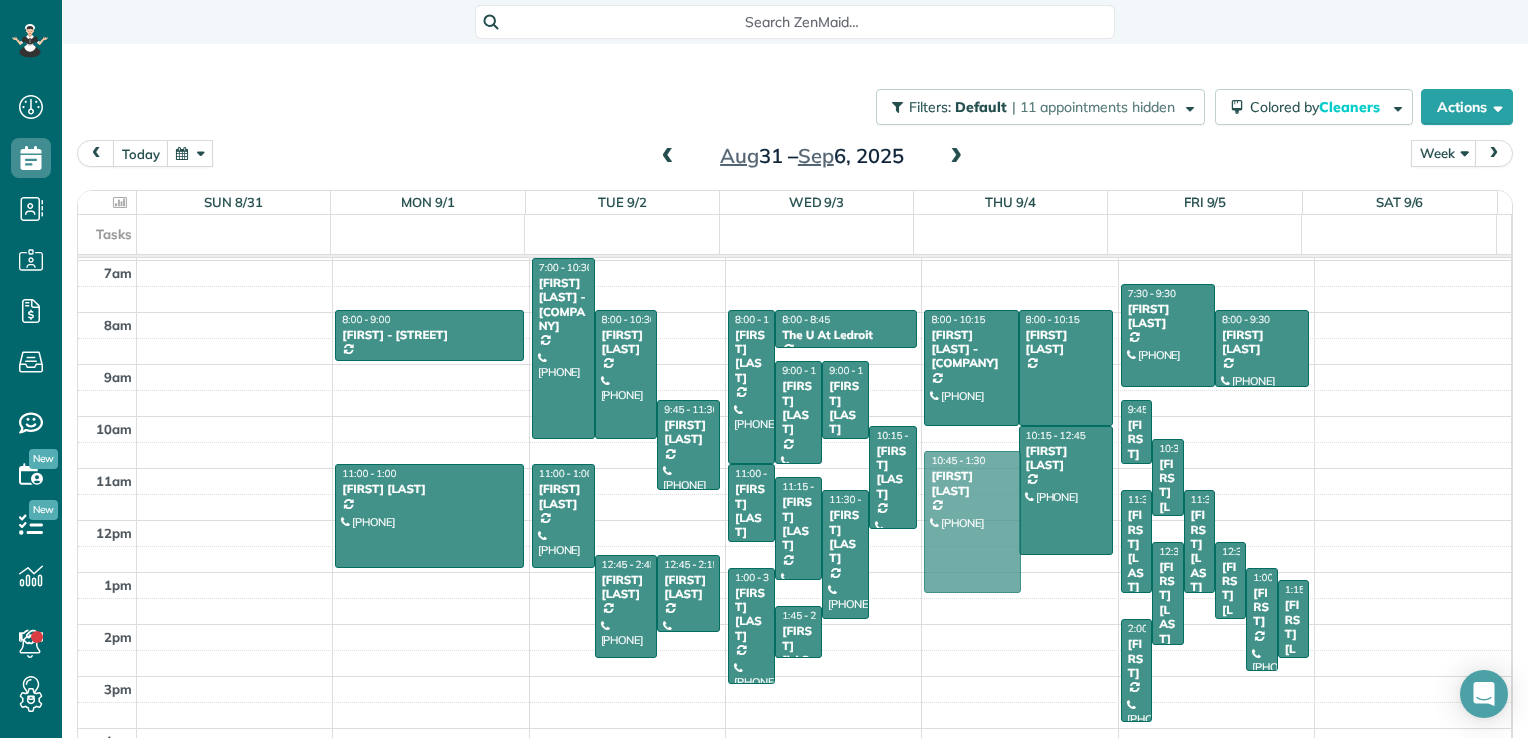 drag, startPoint x: 950, startPoint y: 510, endPoint x: 950, endPoint y: 530, distance: 20 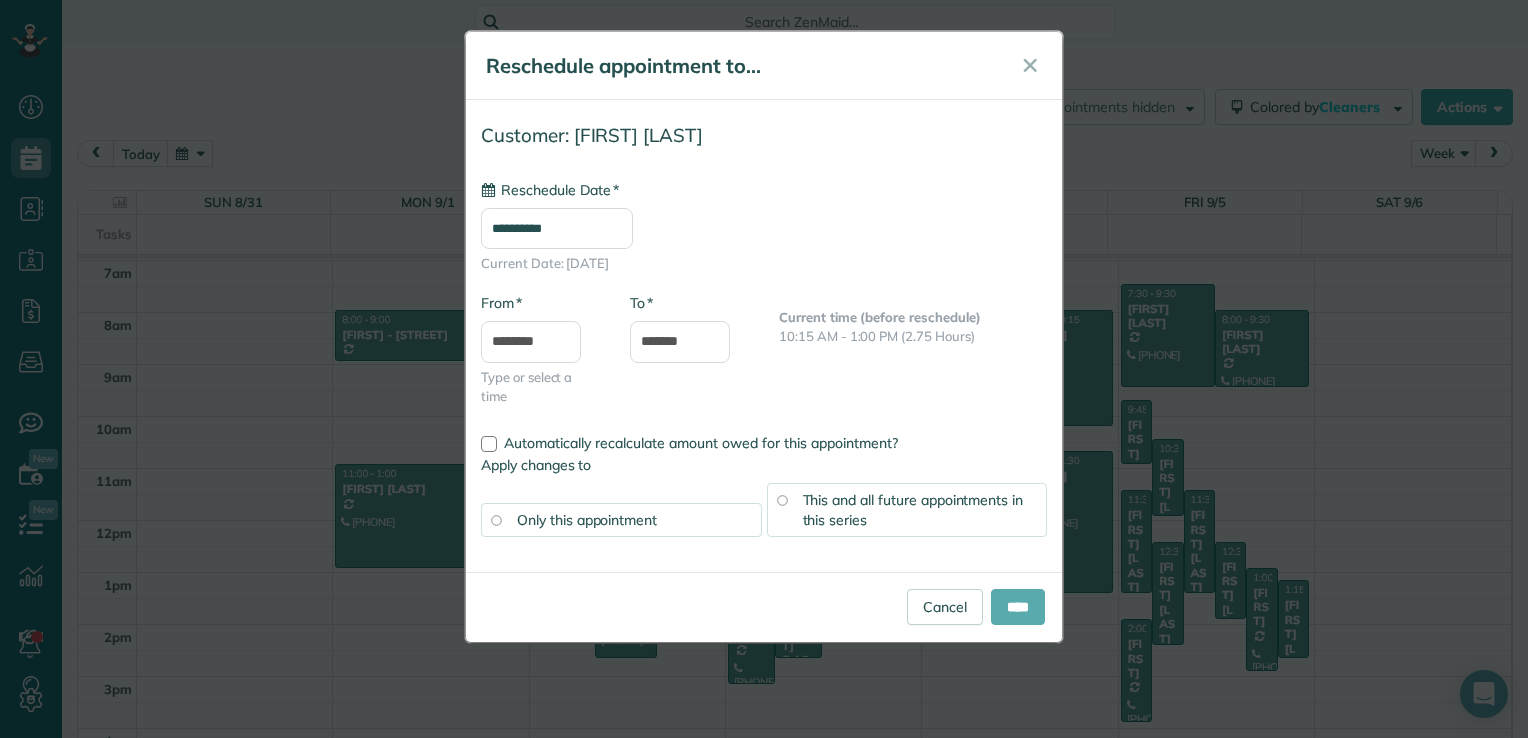 type on "**********" 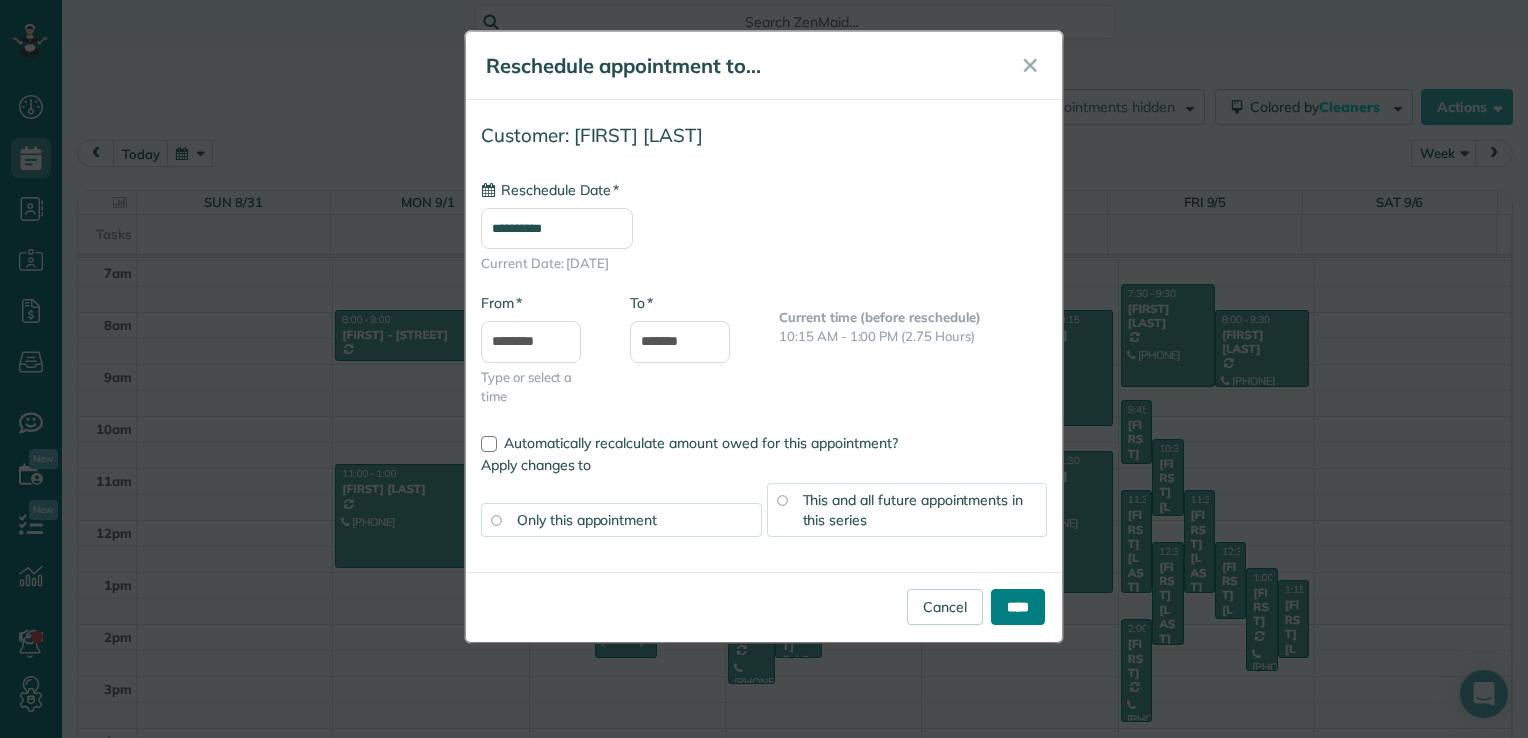 click on "****" at bounding box center (1018, 607) 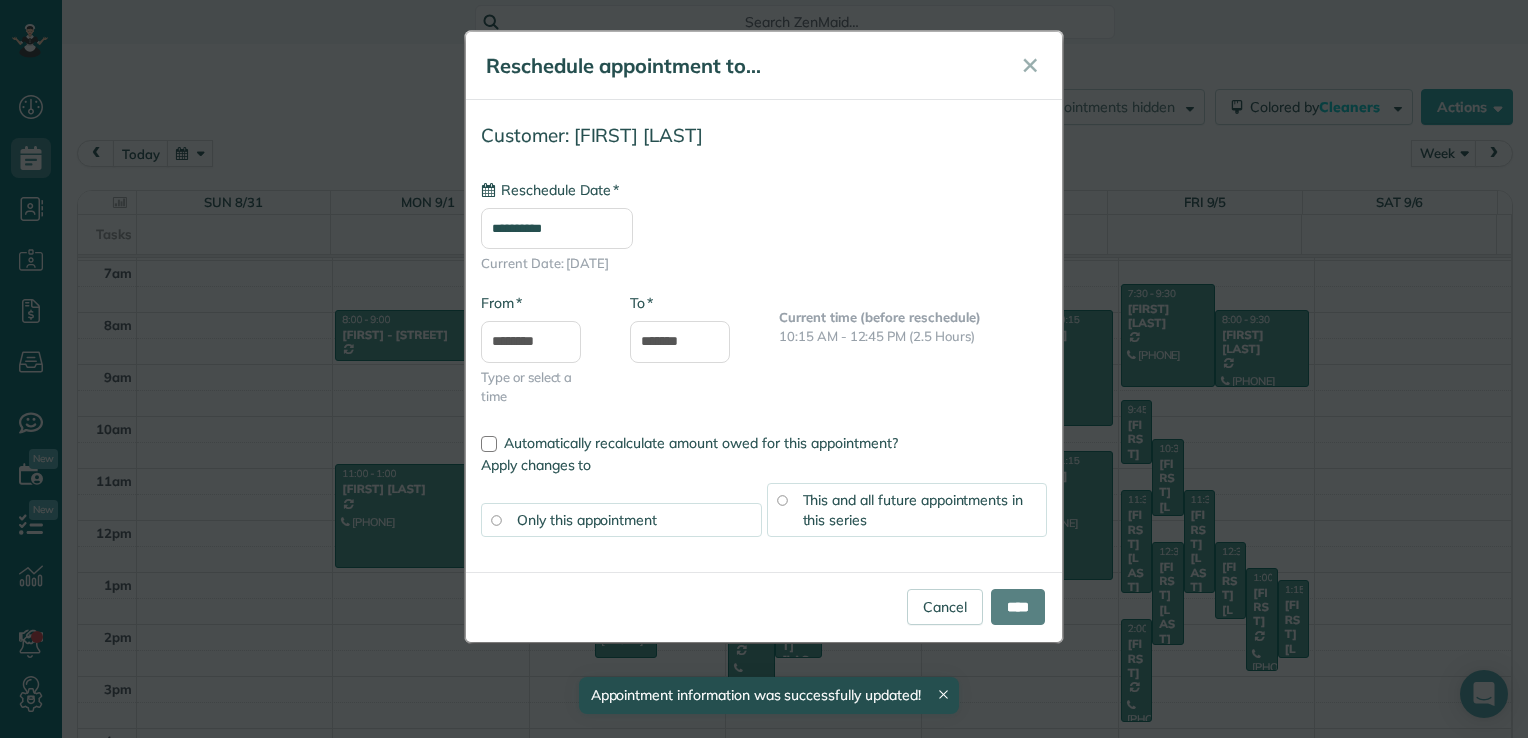 type on "**********" 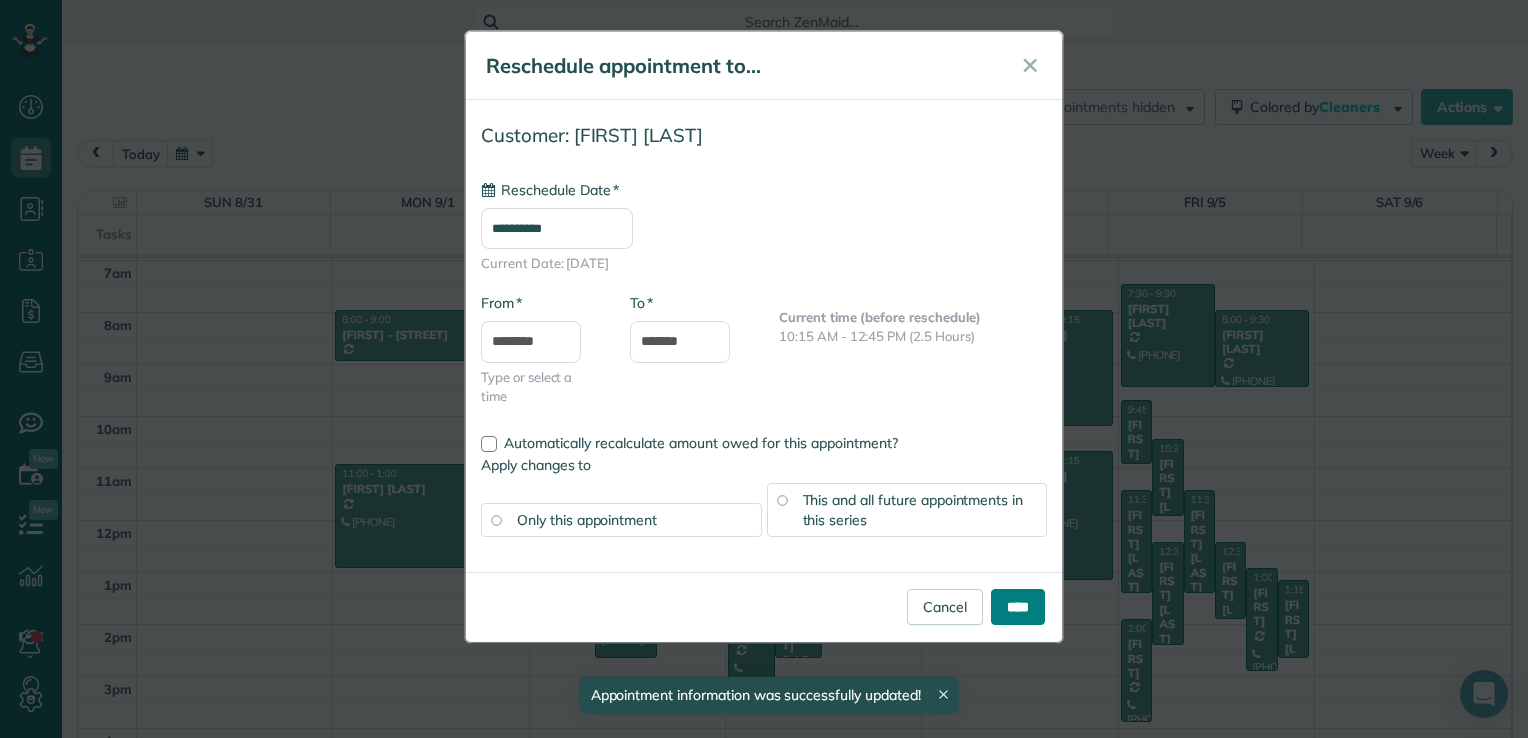 click on "****" at bounding box center (1018, 607) 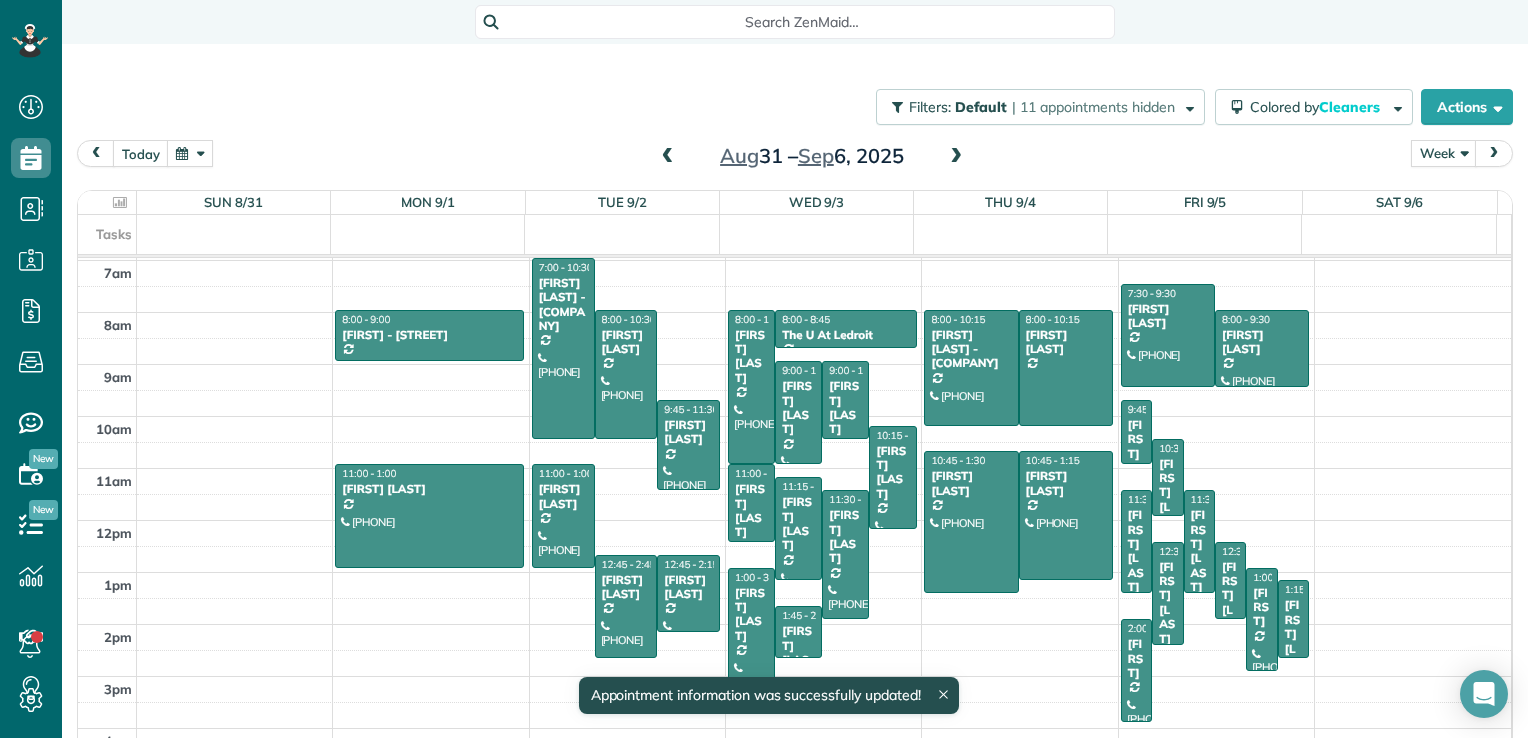 click on "[TIME] [TIME] [TIME] [TIME] [TIME] [TIME] [TIME] [TIME] [TIME] [TIME] [TIME] [TIME] [TIME] [TIME] [TIME] [TIME] [TIME] [TIME] [TIME] [TIME] [FIRST] - [STREET] ([PHONE]) [NUMBER] [STREET] [CITY], [STATE] [POSTAL_CODE] [TIME] - [TIME] [FIRST] ([PHONE]) [NUMBER] [STREET] [CITY], [STATE] [POSTAL_CODE] [TIME] - [TIME] [FIRST] - [COMPANY] ([PHONE]) [NUMBER] [STREET] [CITY], [STATE] [POSTAL_CODE] [TIME] - [TIME] [FIRST] ([PHONE]) [NUMBER] [STREET] [CITY], [STATE] [POSTAL_CODE] [TIME] - [TIME] [FIRST] ([PHONE]) [NUMBER] [STREET] [CITY], [STATE] [POSTAL_CODE] [TIME] - [TIME] [FIRST] ([PHONE]) [NUMBER] [STREET] [CITY], [STATE] [POSTAL_CODE] [TIME] - [TIME] [FIRST] ([PHONE]) [NUMBER] [STREET] [CITY], [STATE] [POSTAL_CODE] [TIME] - [TIME] [FIRST] ([PHONE]) [NUMBER] [STREET] [CITY], [STATE] [POSTAL_CODE]" at bounding box center (794, 364) 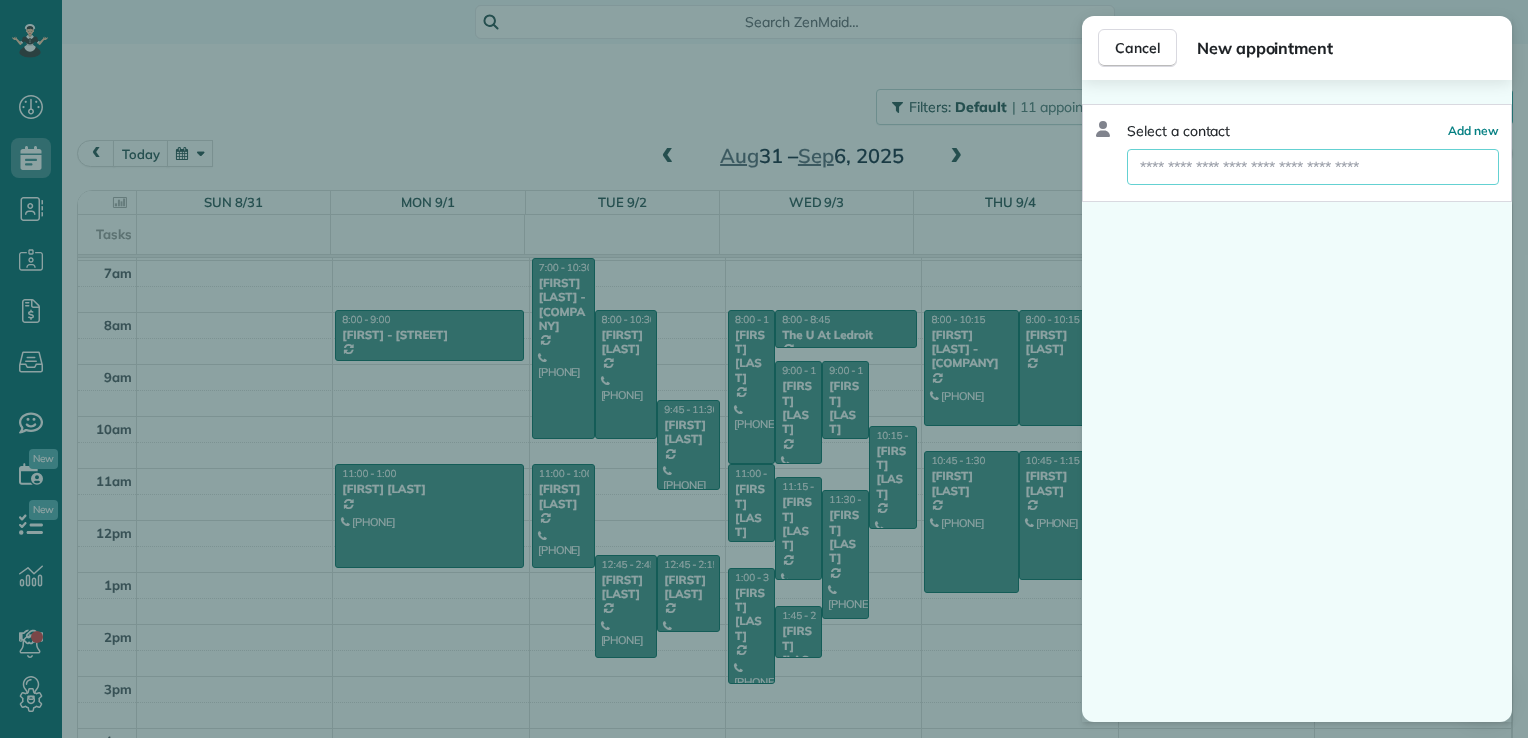 click at bounding box center [1313, 167] 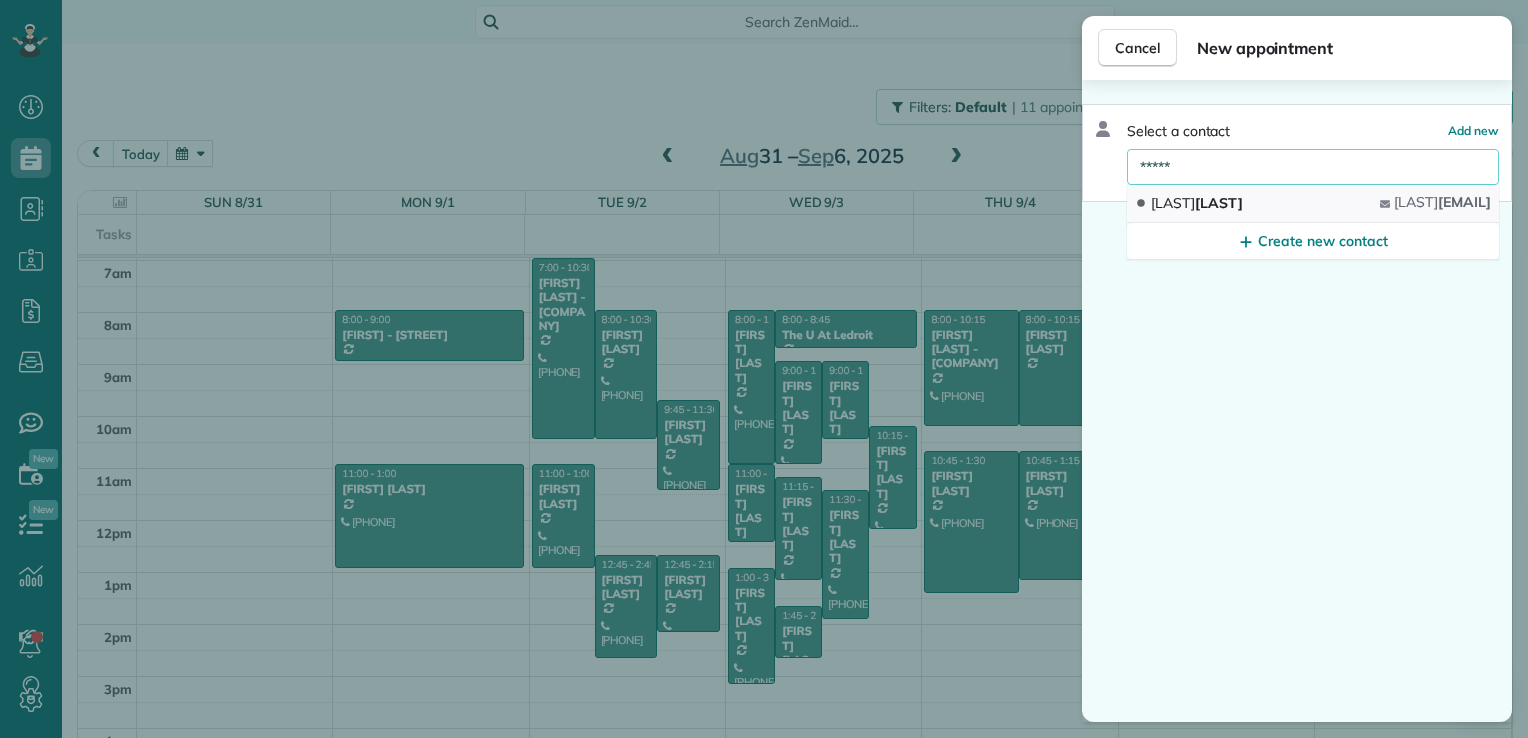 type on "*****" 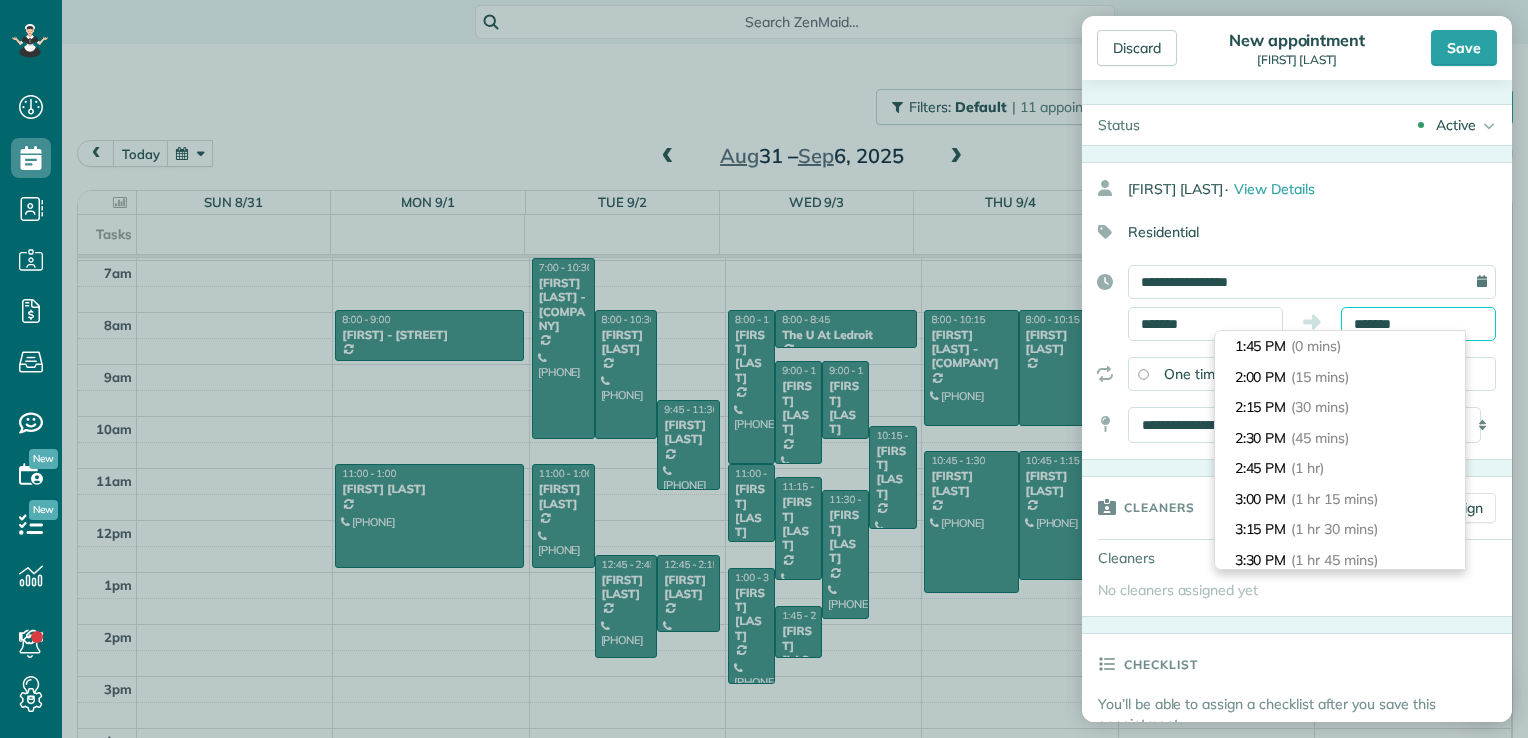 click on "*******" at bounding box center (1418, 324) 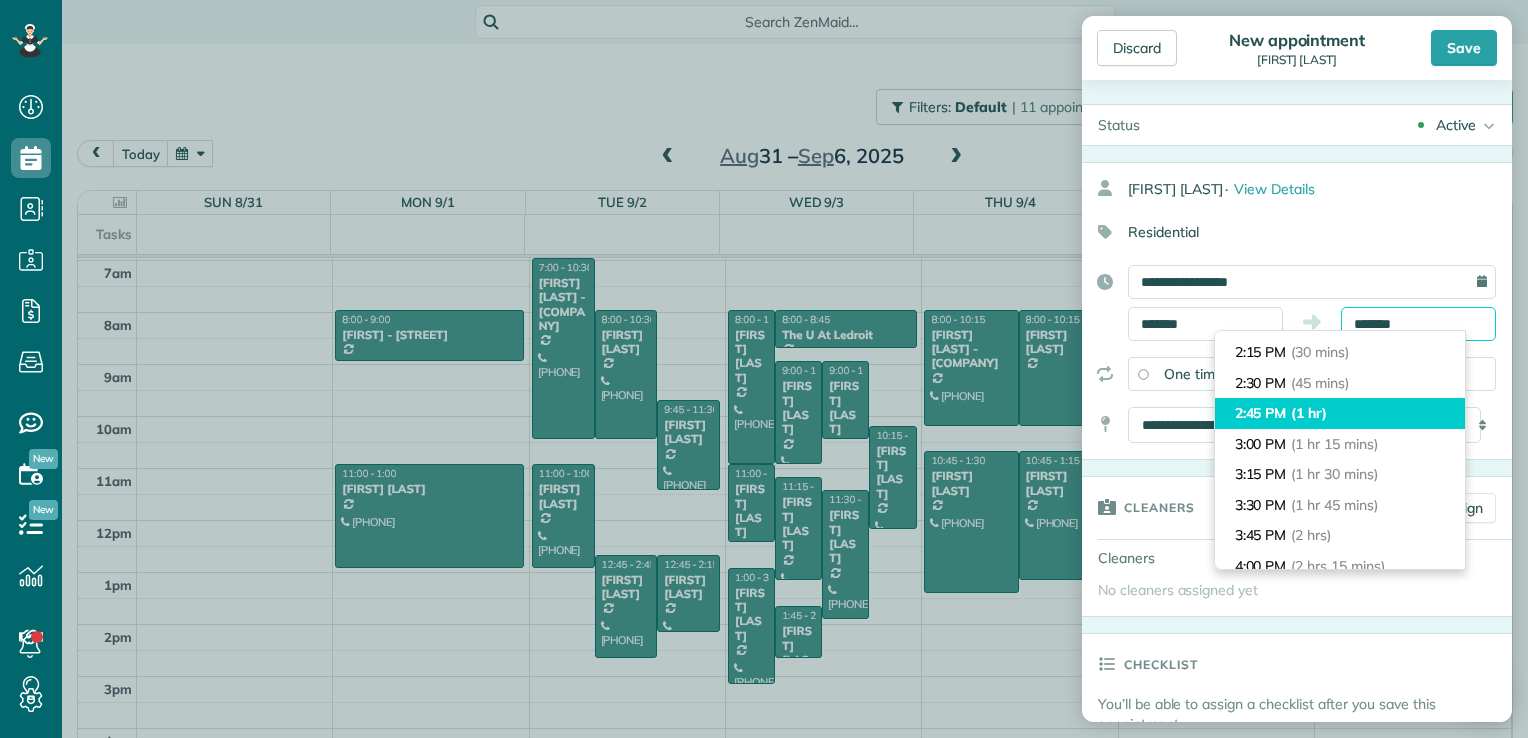 scroll, scrollTop: 100, scrollLeft: 0, axis: vertical 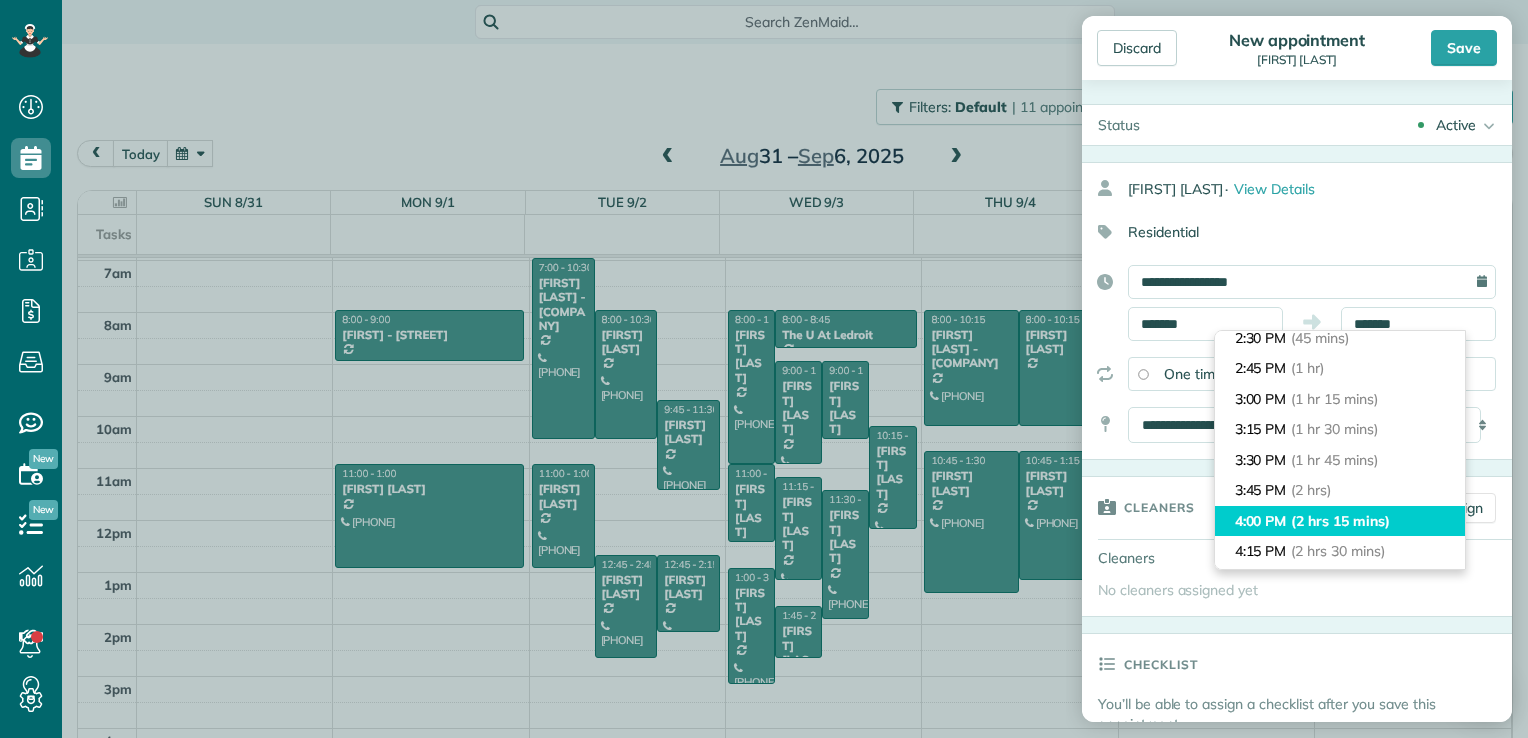 type on "*******" 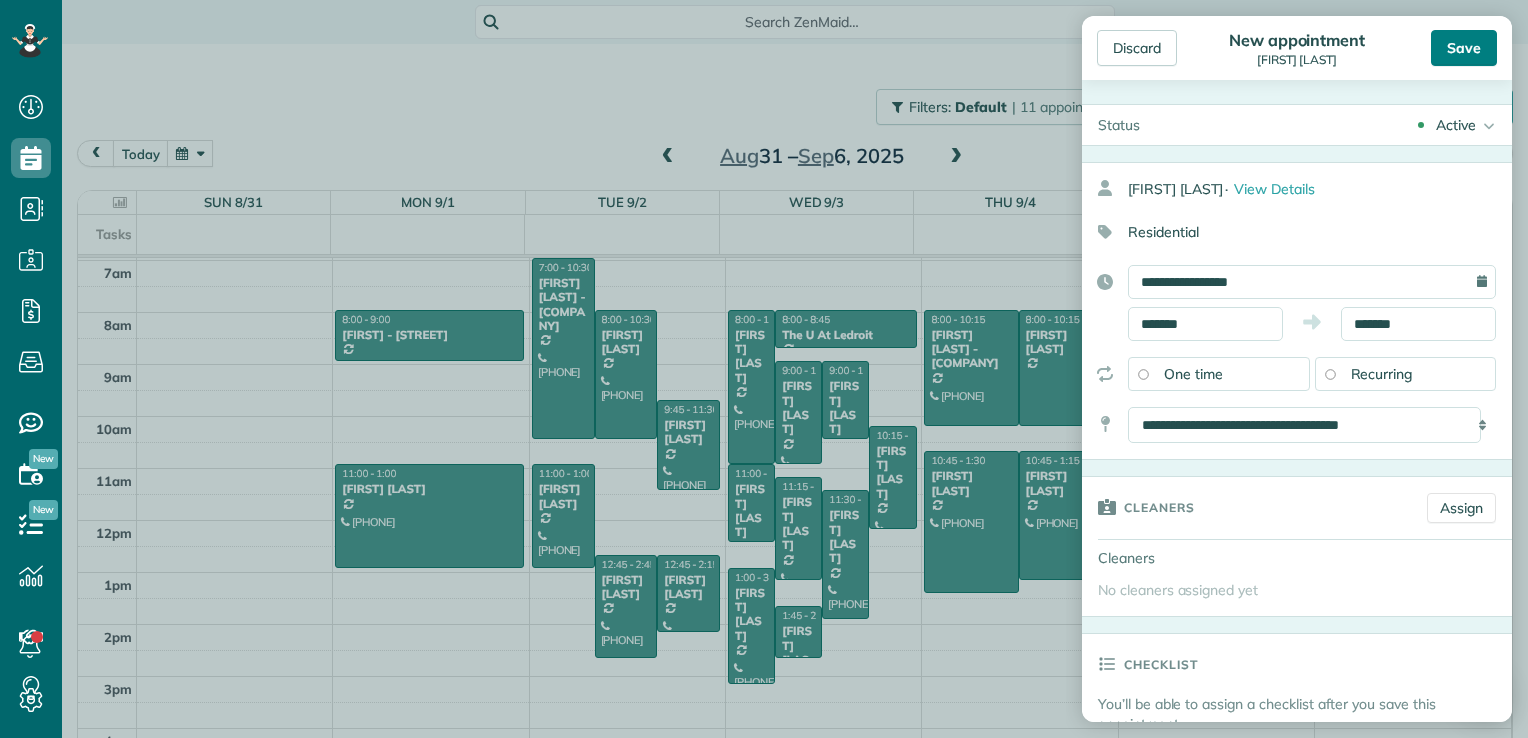 click on "Save" at bounding box center (1464, 48) 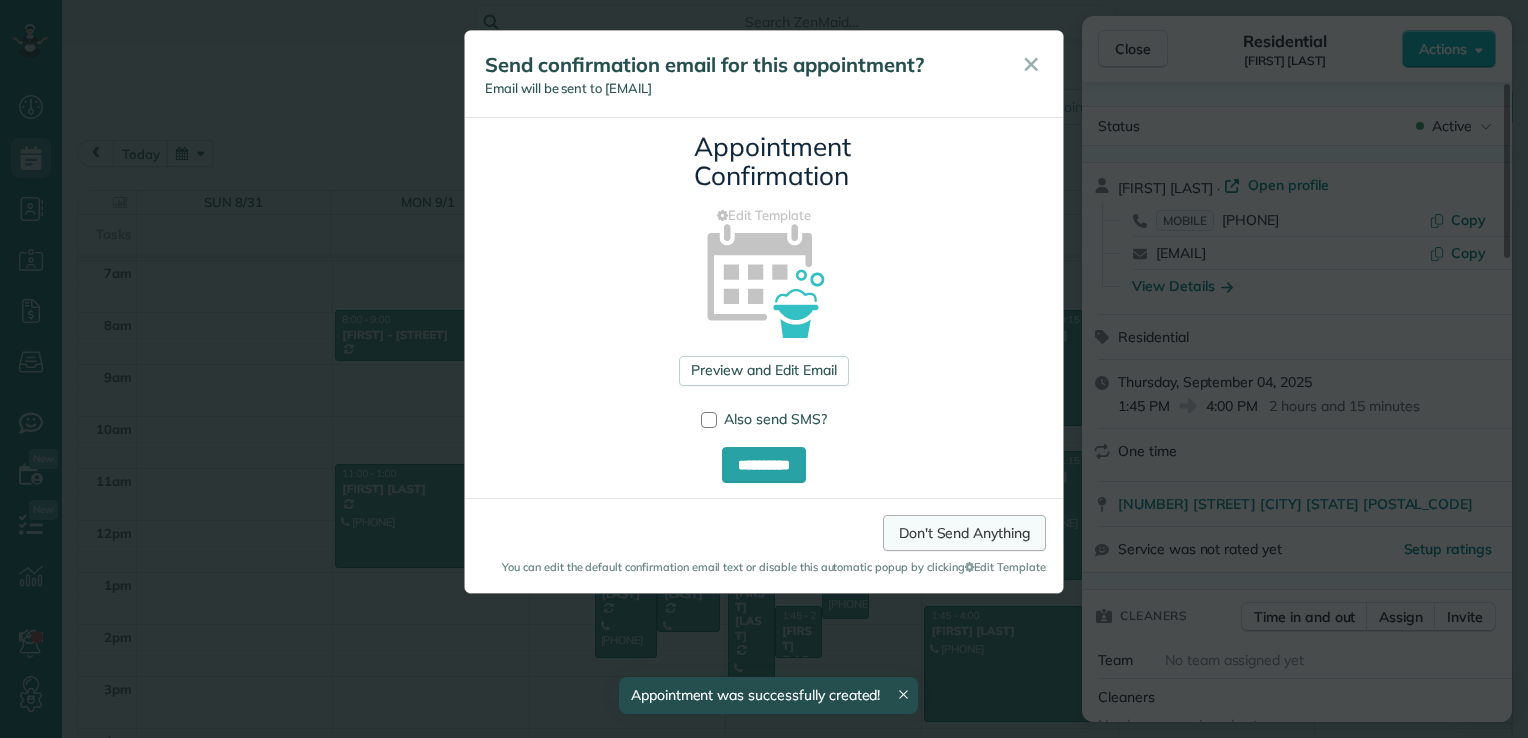 click on "Don't Send Anything" at bounding box center (964, 533) 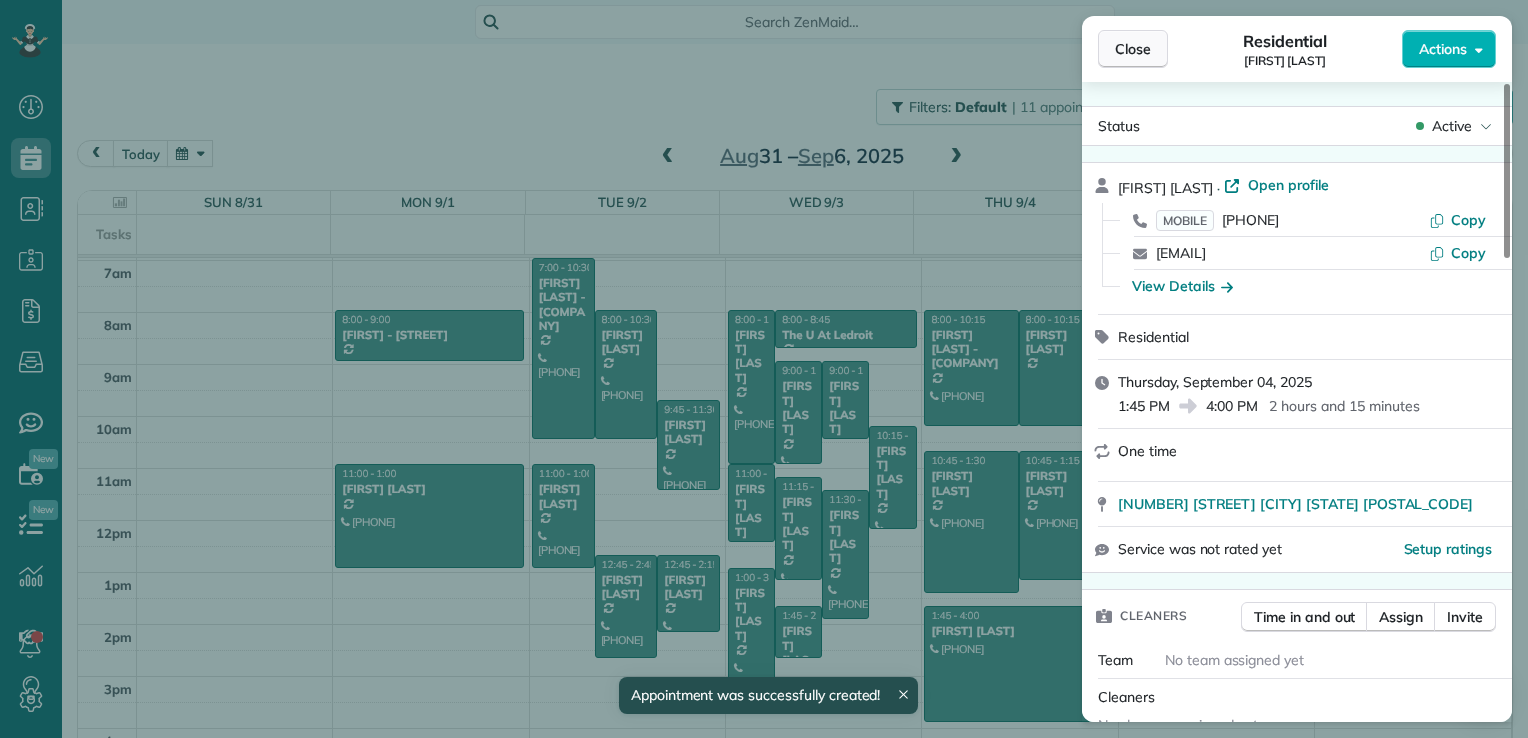 click on "Close" at bounding box center (1133, 49) 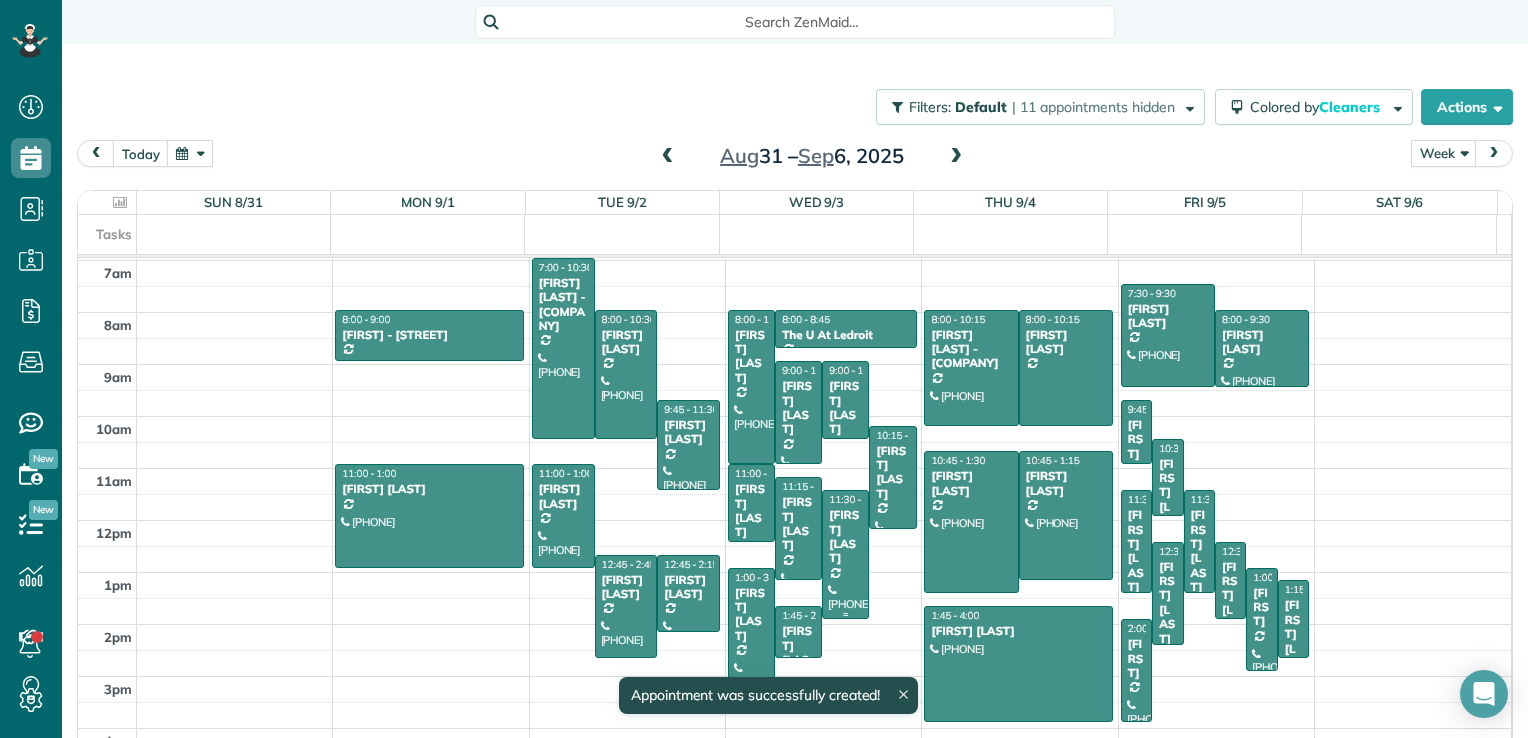 click on "[FIRST] [LAST]" at bounding box center [845, 537] 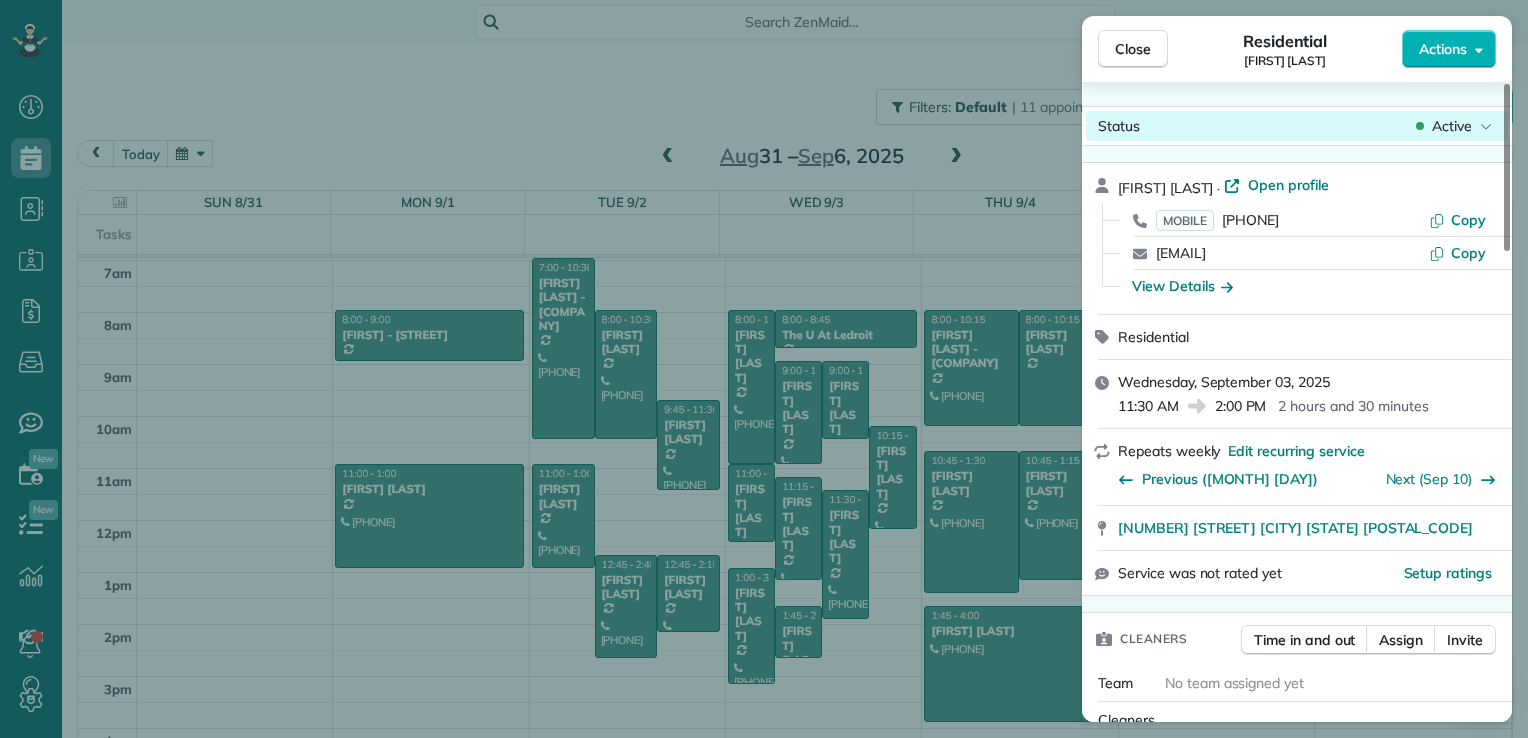 click on "Active" at bounding box center [1454, 126] 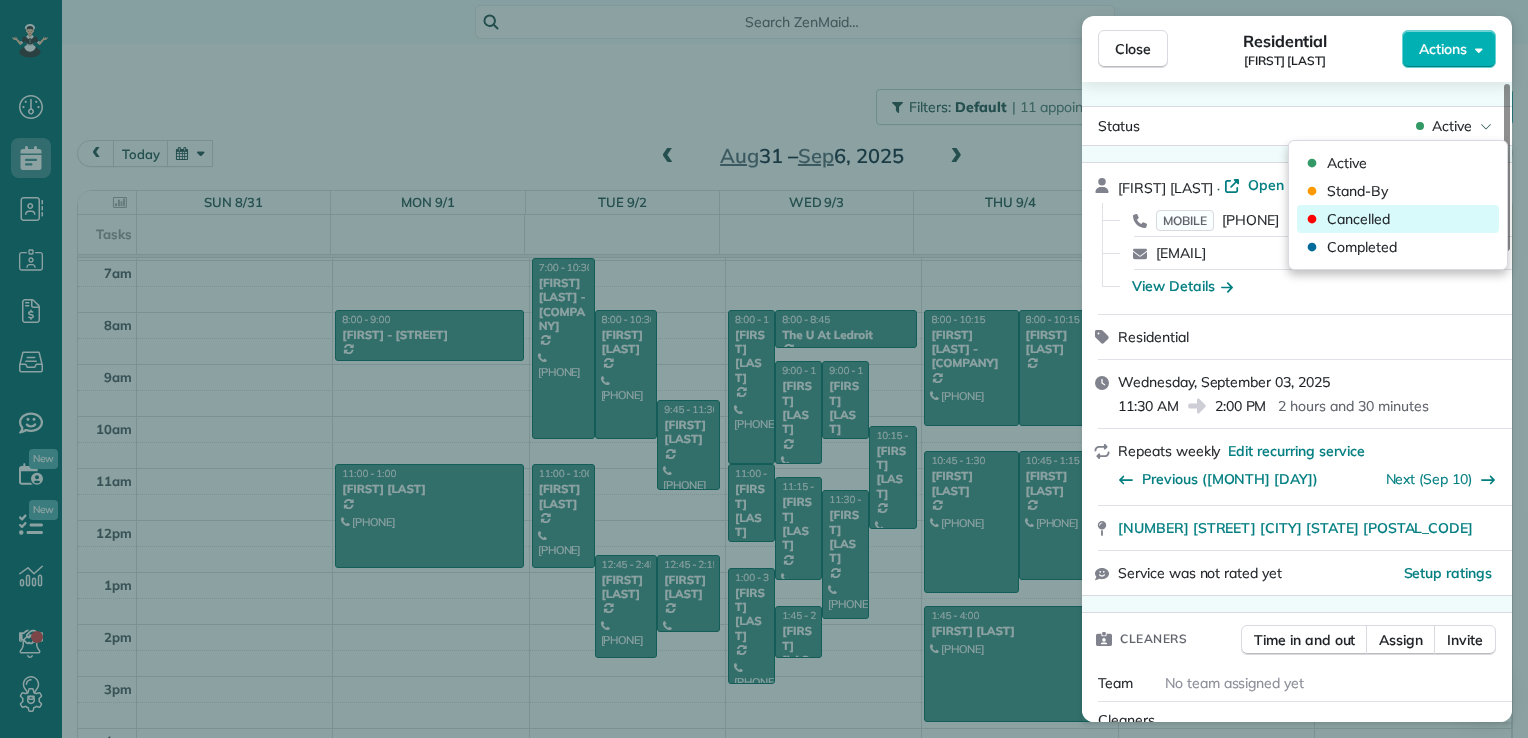 click on "Cancelled" at bounding box center [1358, 219] 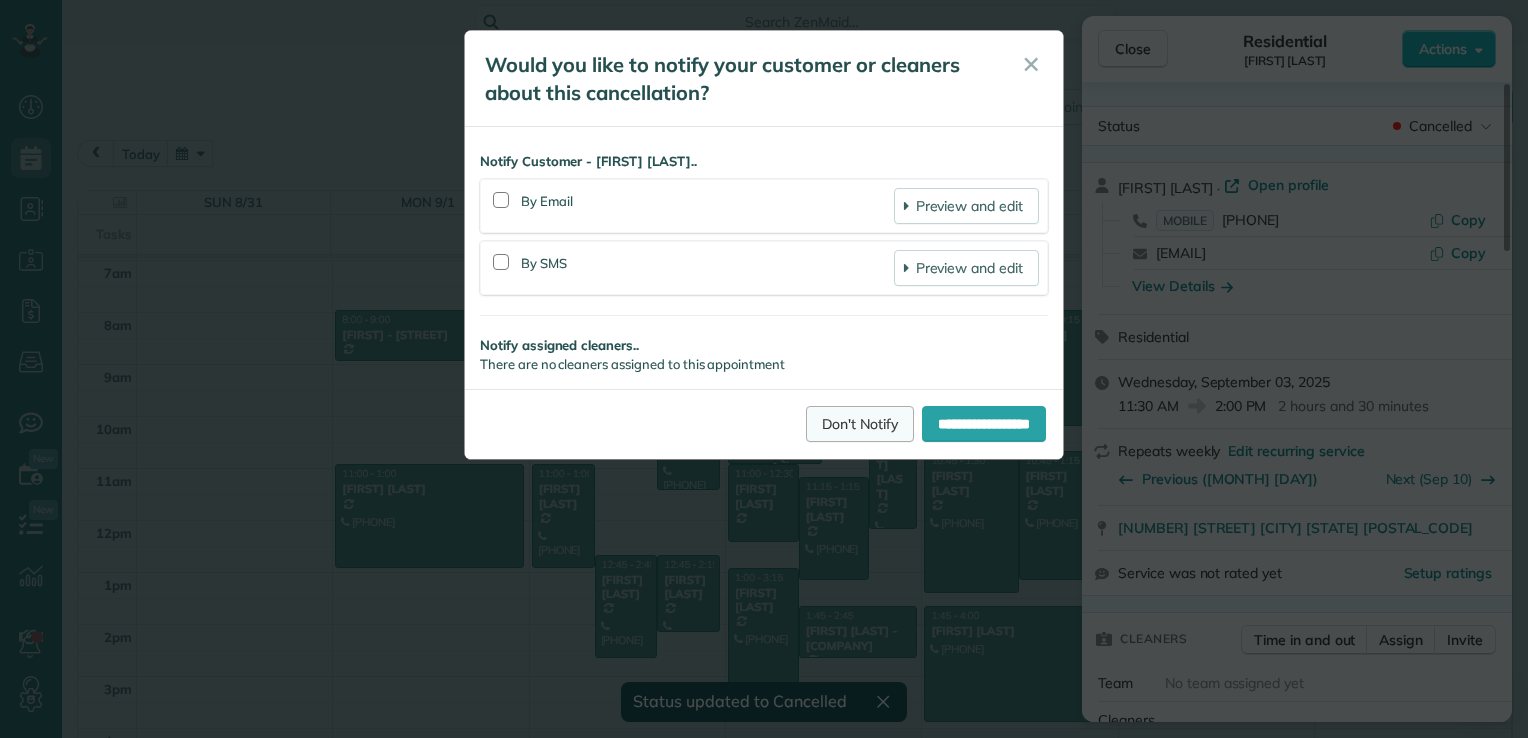 click on "Don't Notify" at bounding box center (860, 424) 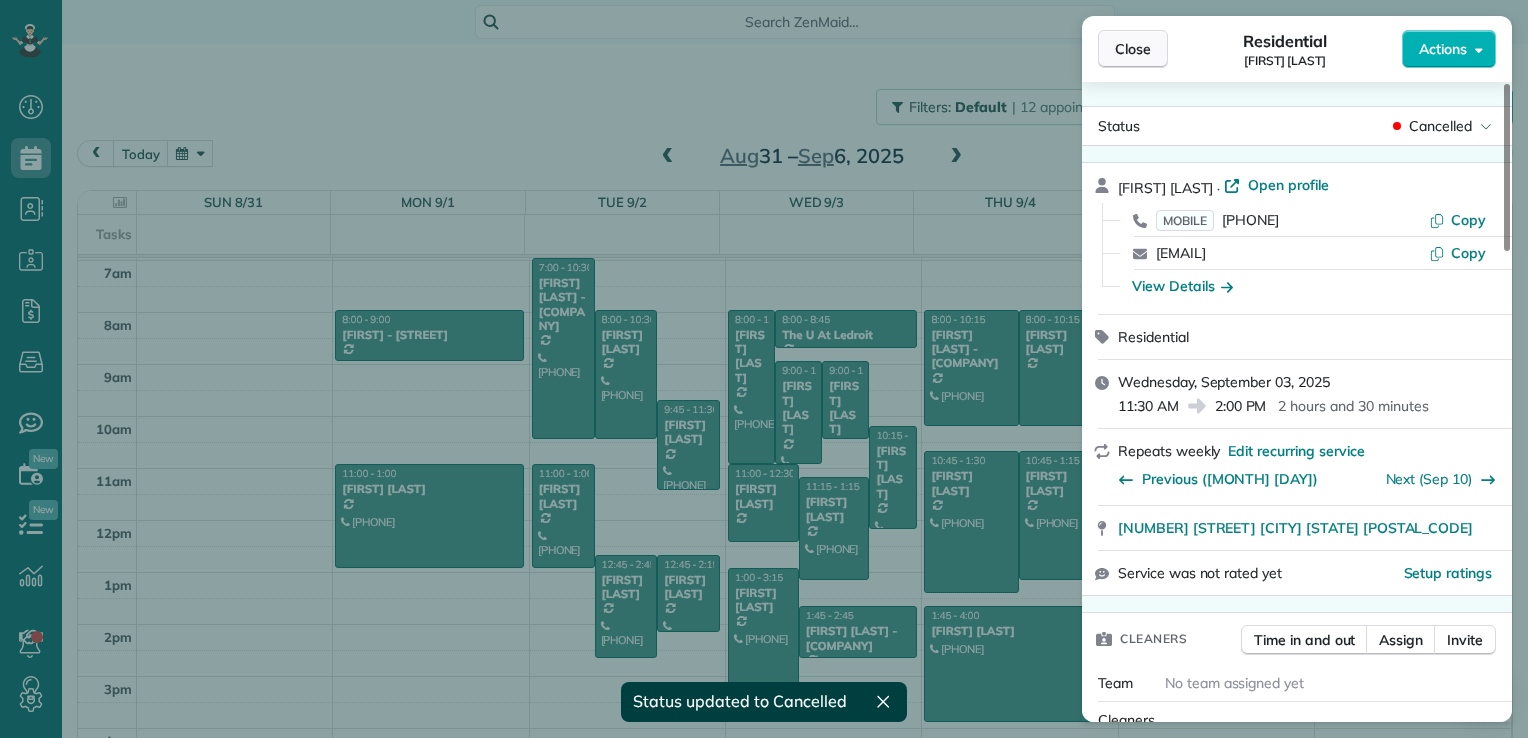 click on "Close" at bounding box center [1133, 49] 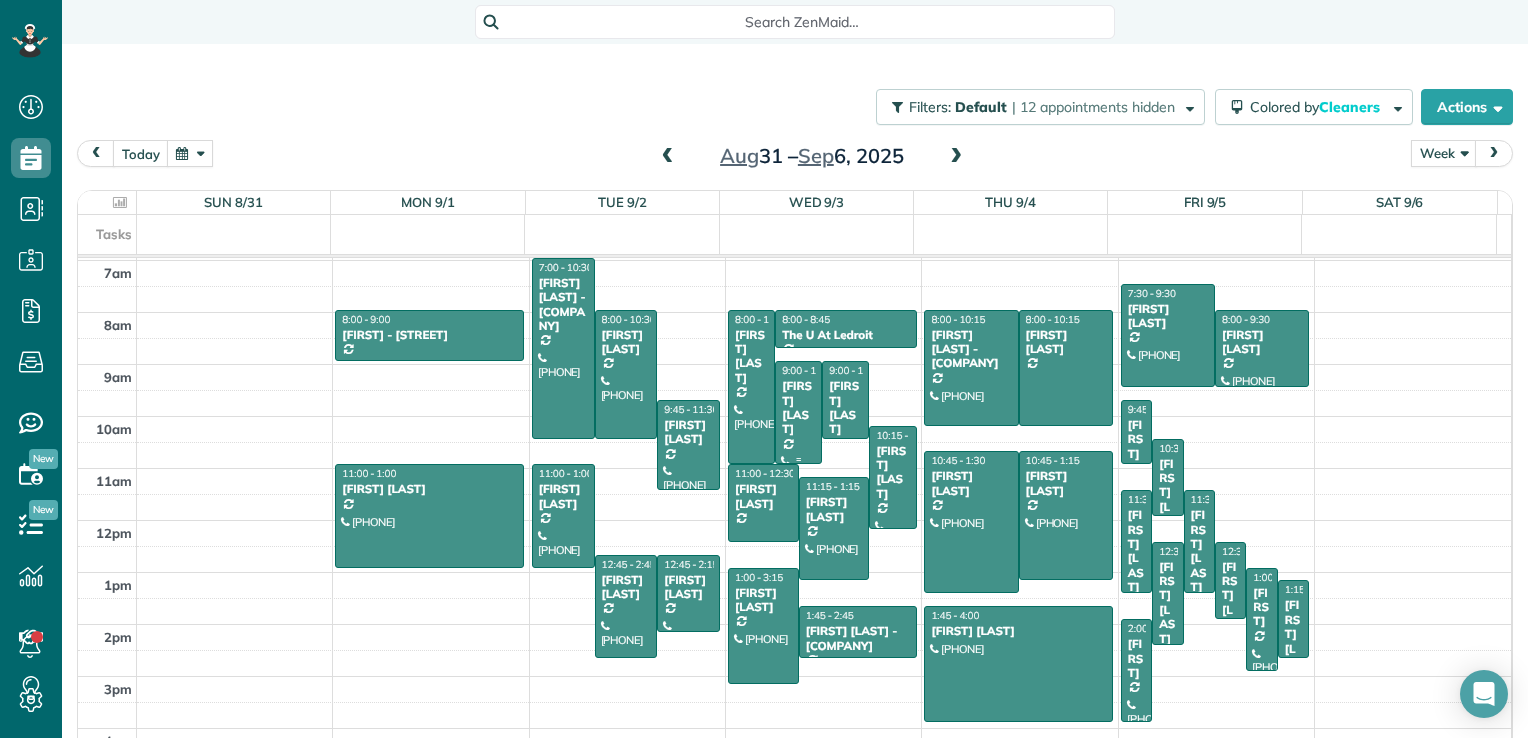 click on "[FIRST] [LAST]" at bounding box center [798, 408] 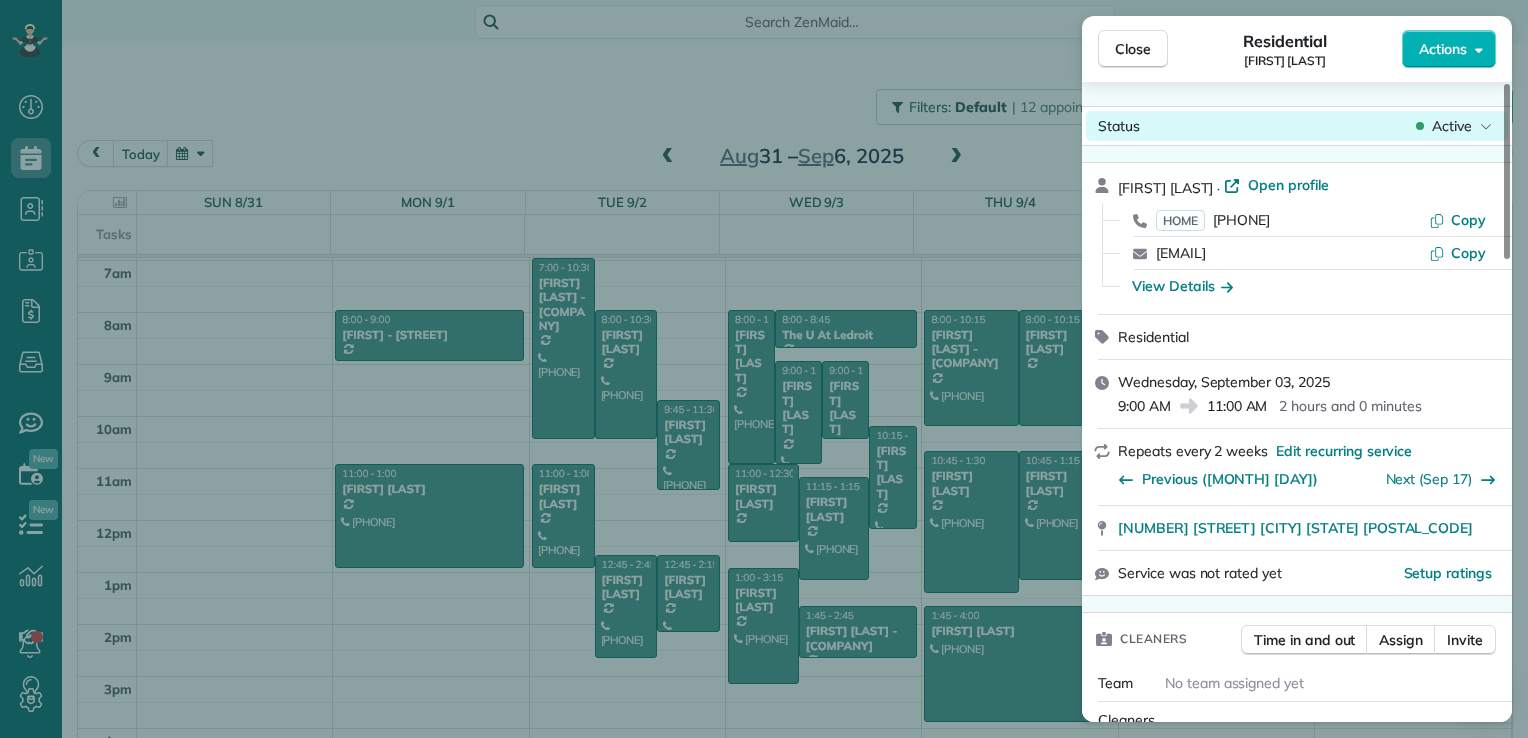click on "Active" at bounding box center (1454, 126) 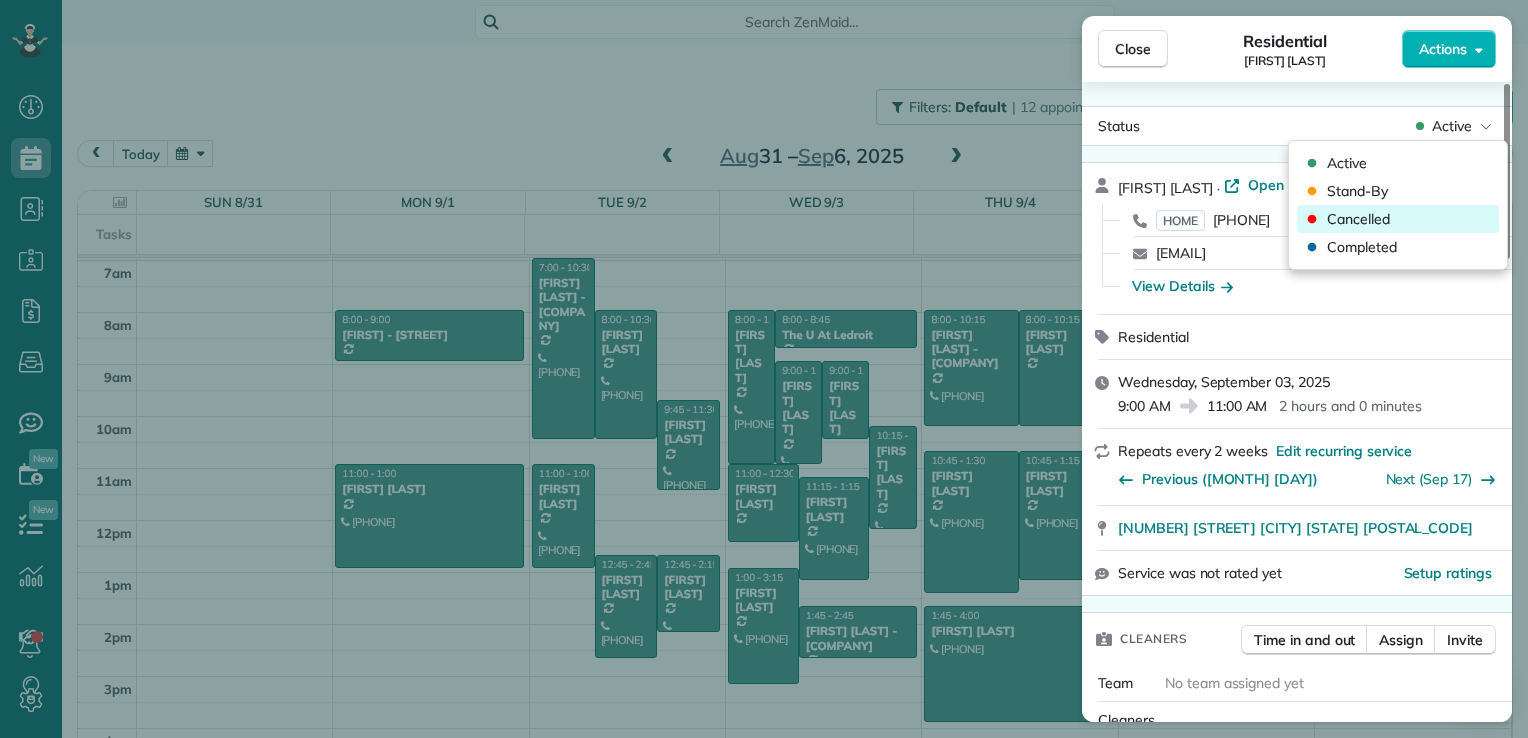 click on "Cancelled" at bounding box center (1358, 219) 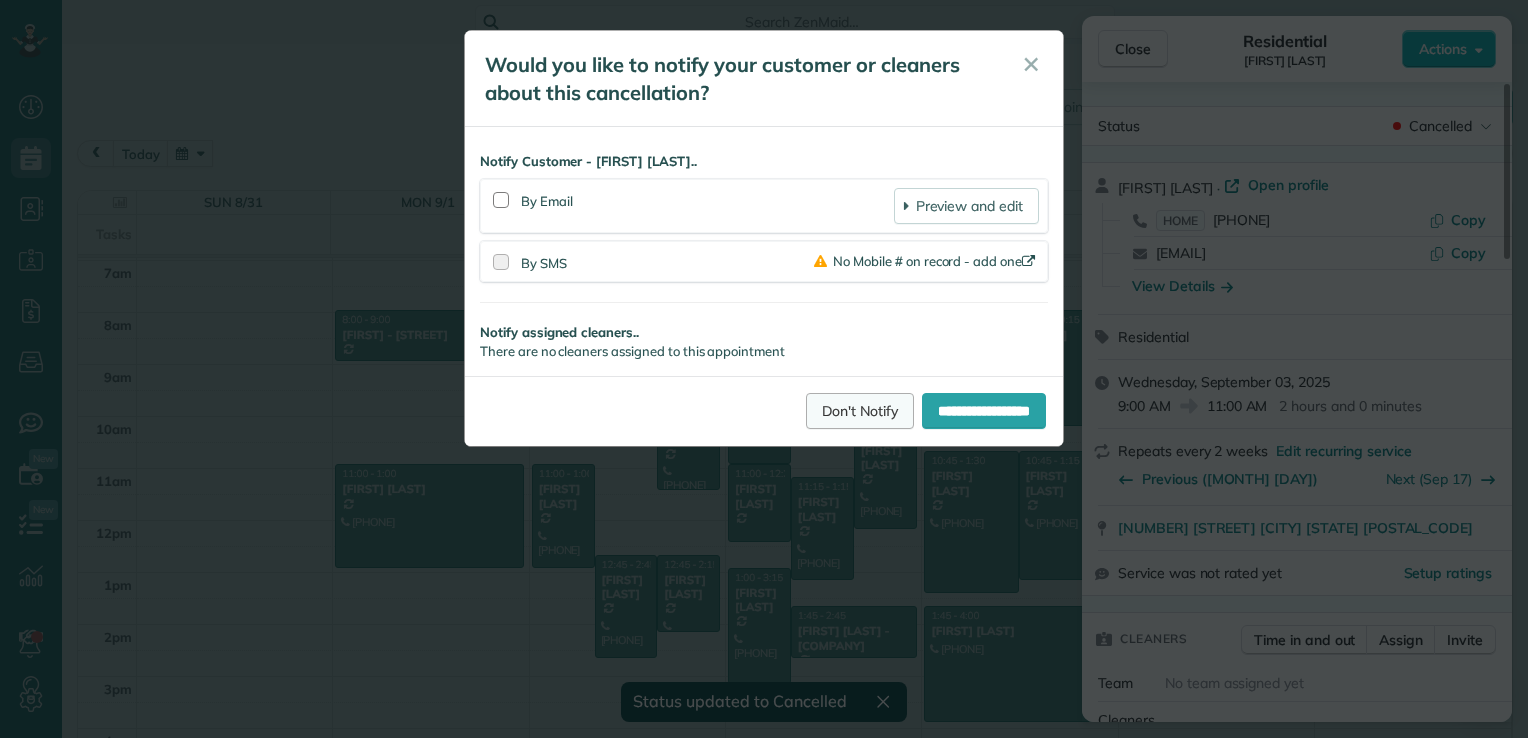 click on "Don't Notify" at bounding box center (860, 411) 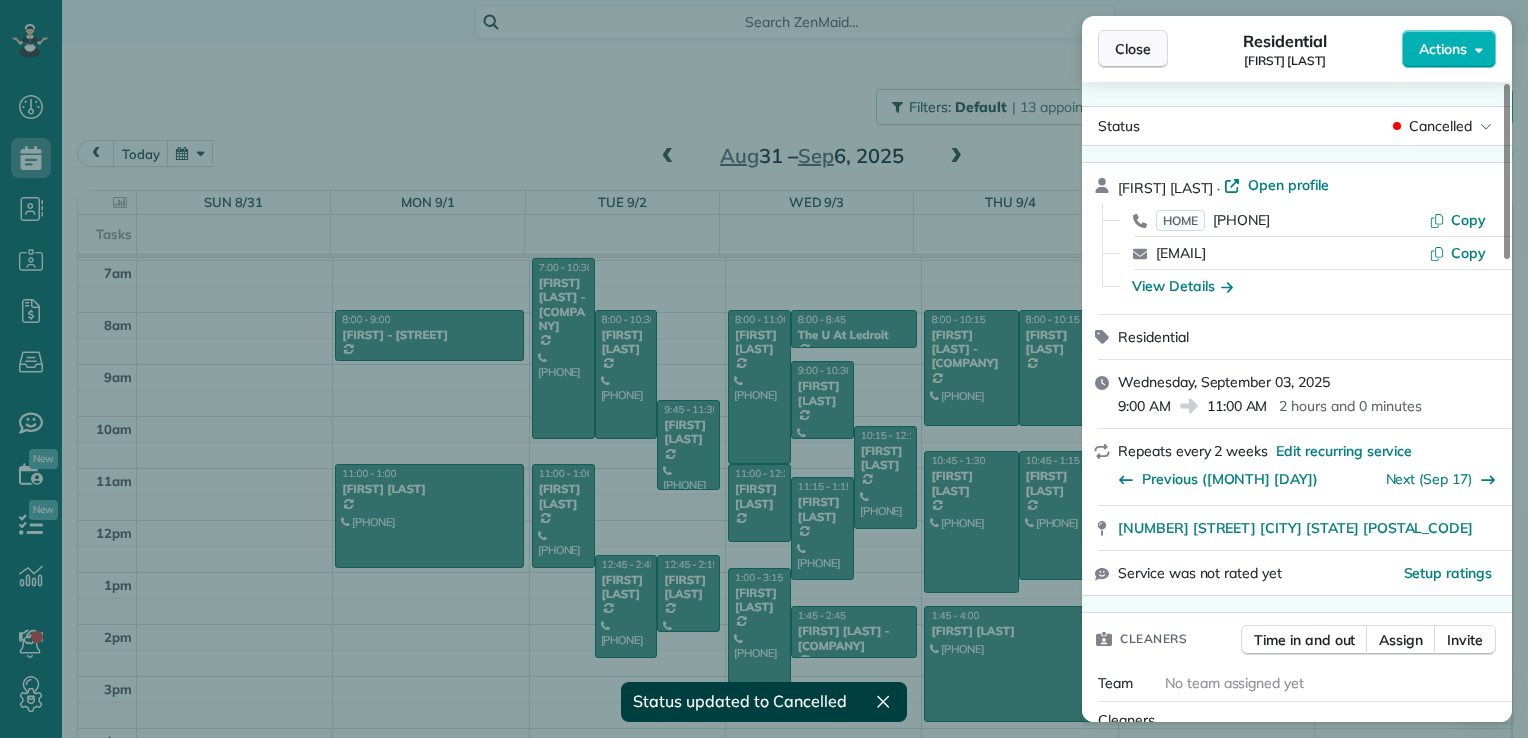 click on "Close" at bounding box center [1133, 49] 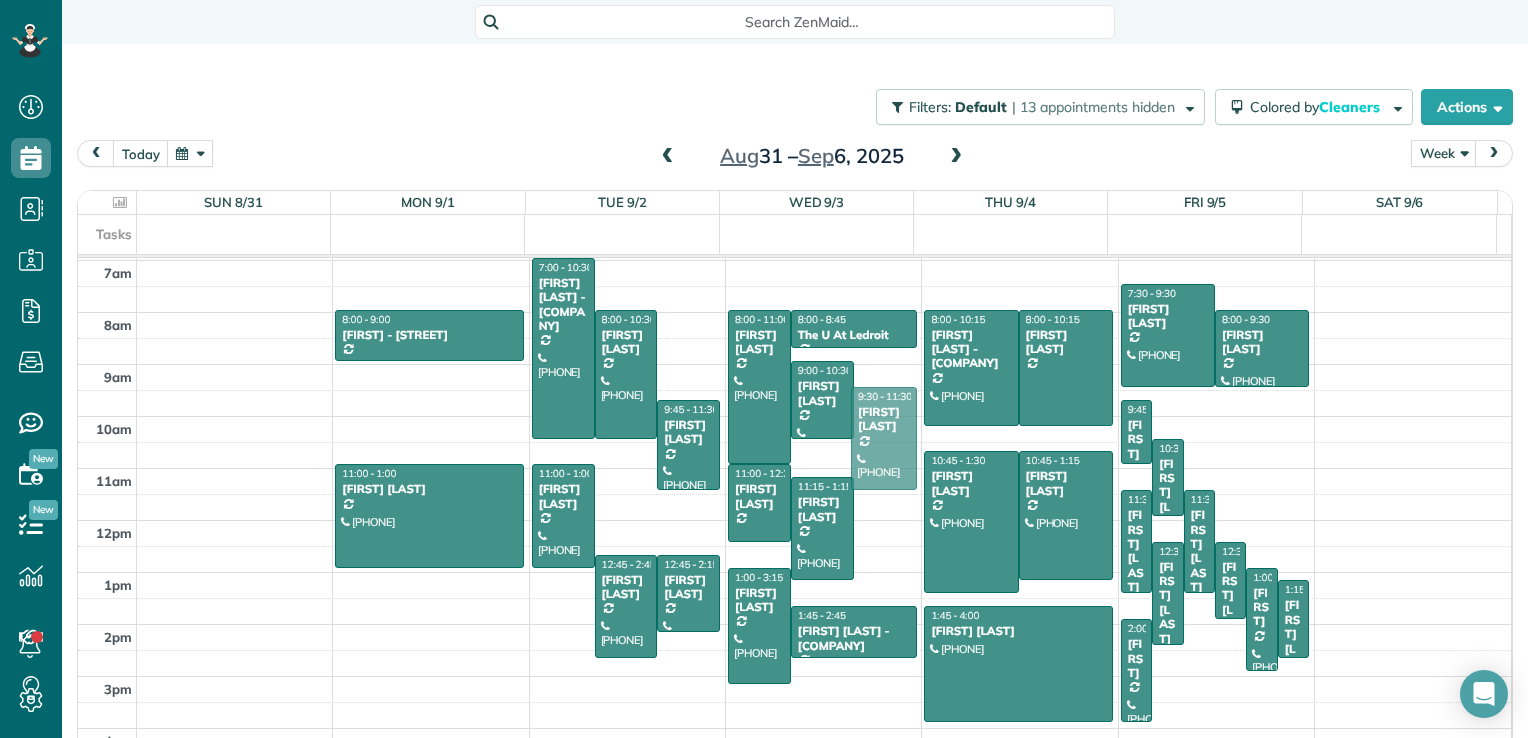 drag, startPoint x: 865, startPoint y: 488, endPoint x: 872, endPoint y: 447, distance: 41.59327 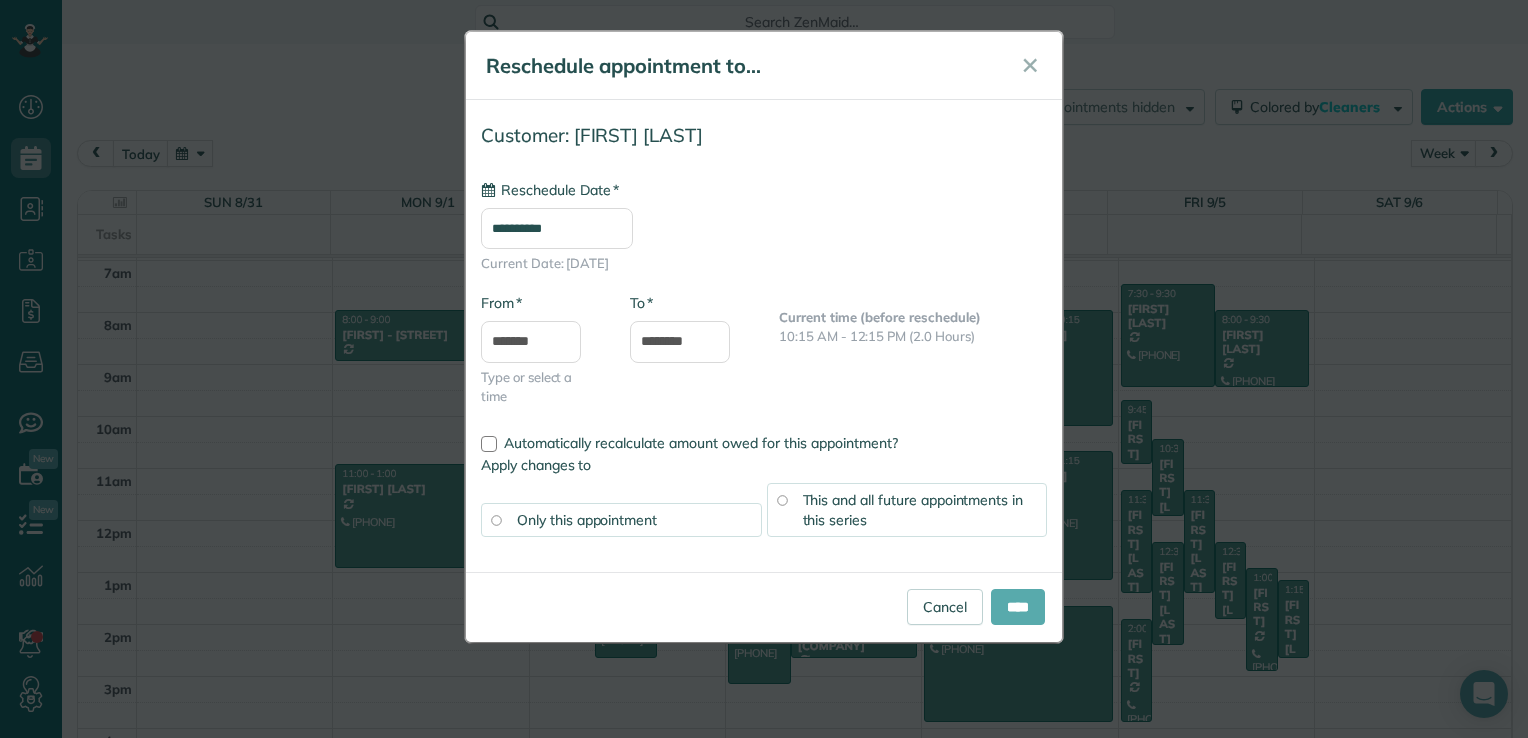 type on "**********" 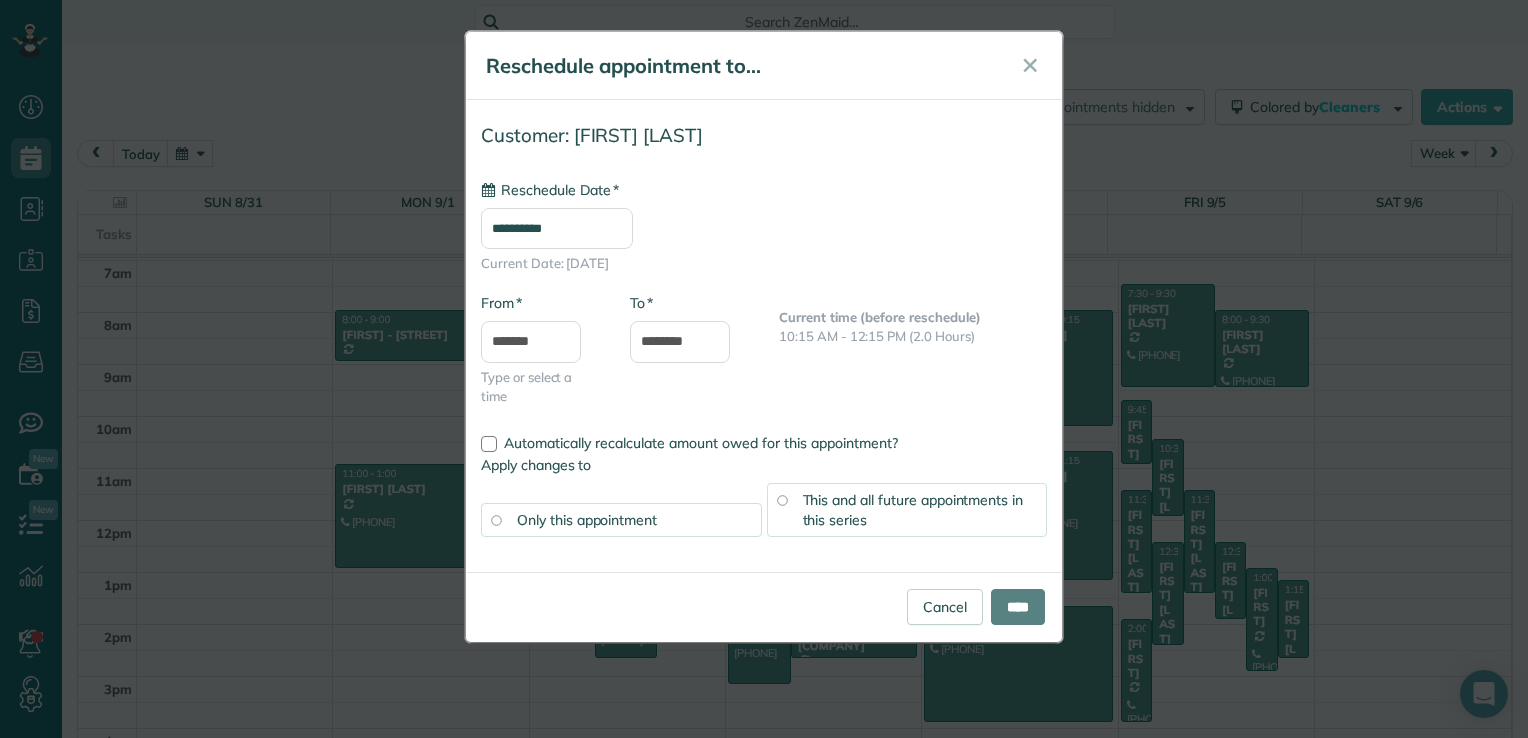 click on "****" at bounding box center (1018, 607) 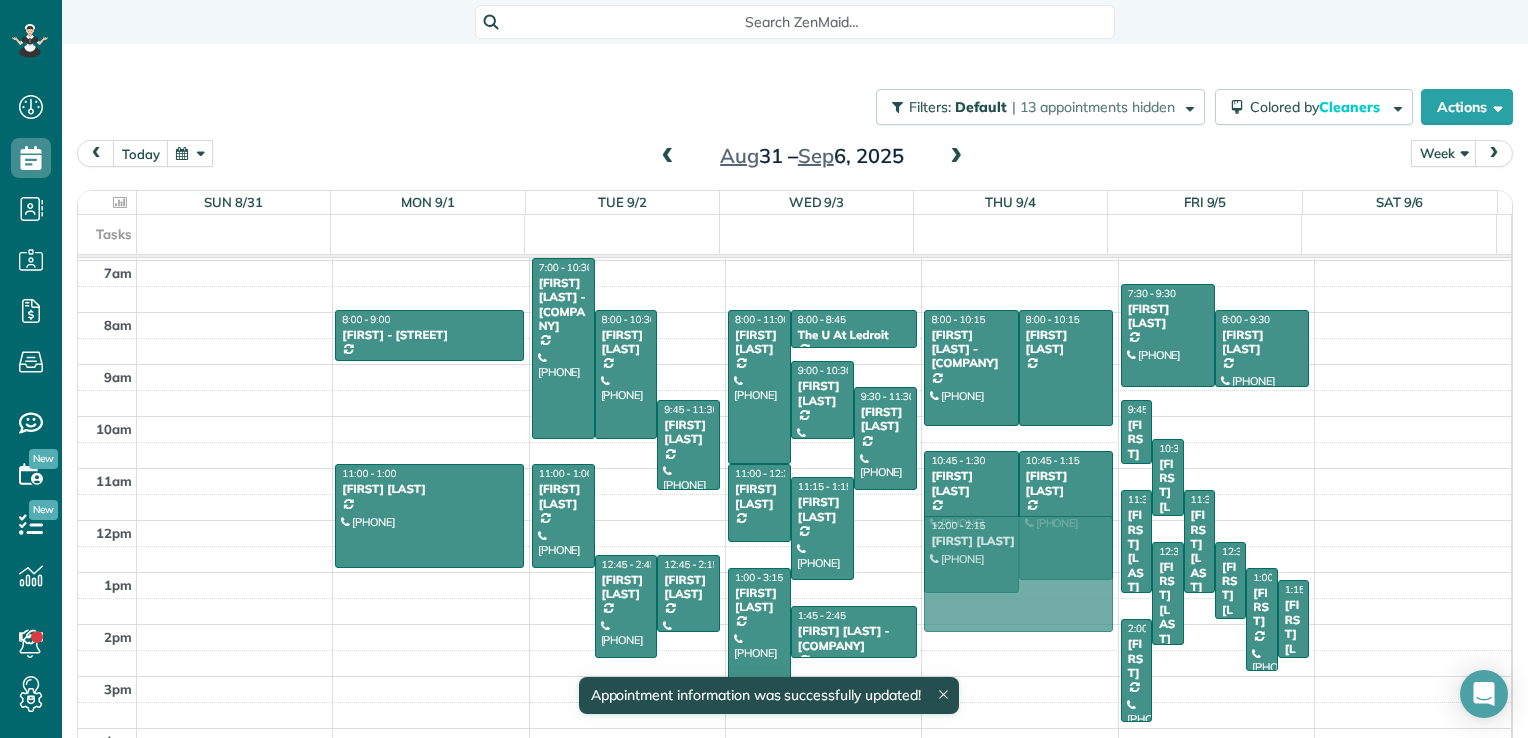 drag, startPoint x: 953, startPoint y: 659, endPoint x: 865, endPoint y: 569, distance: 125.872955 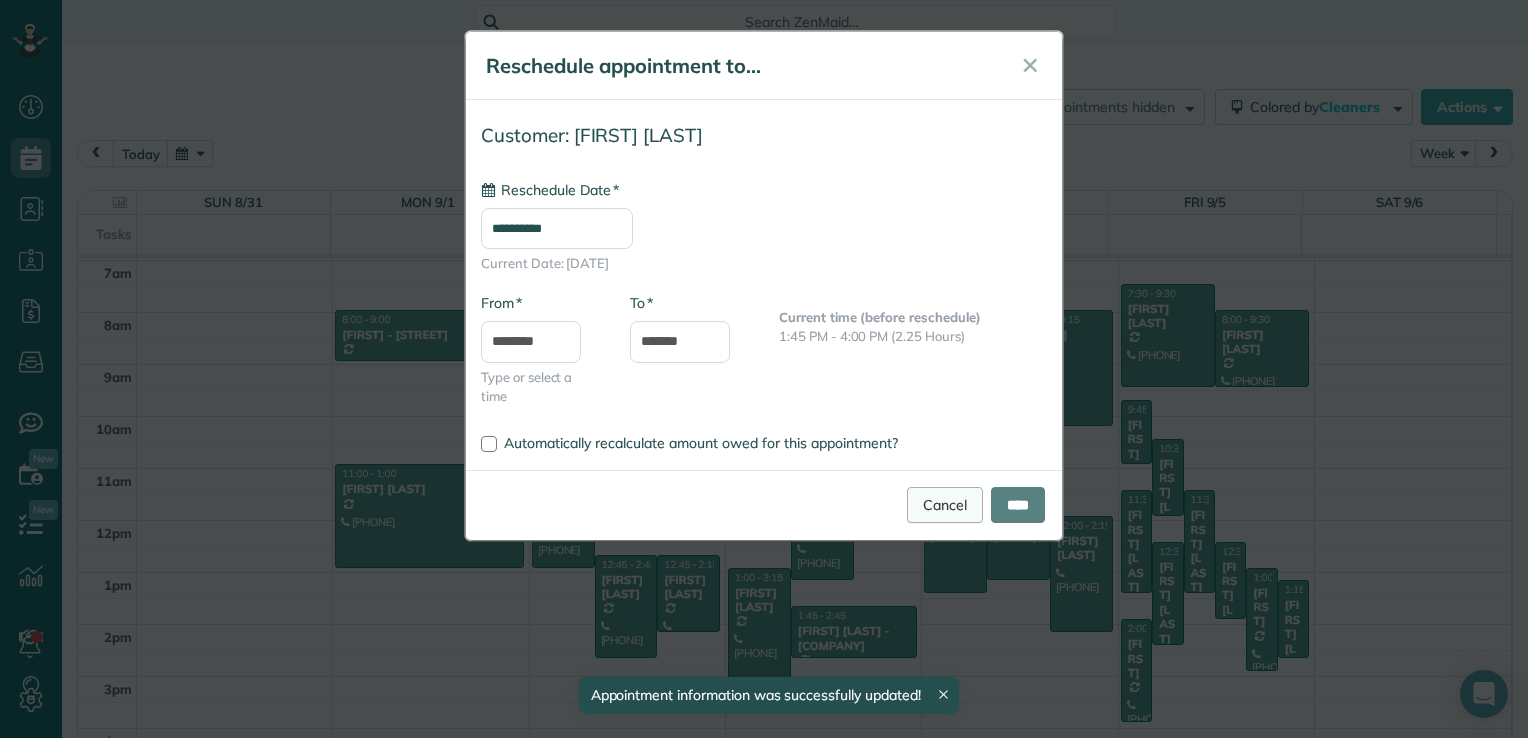 type on "**********" 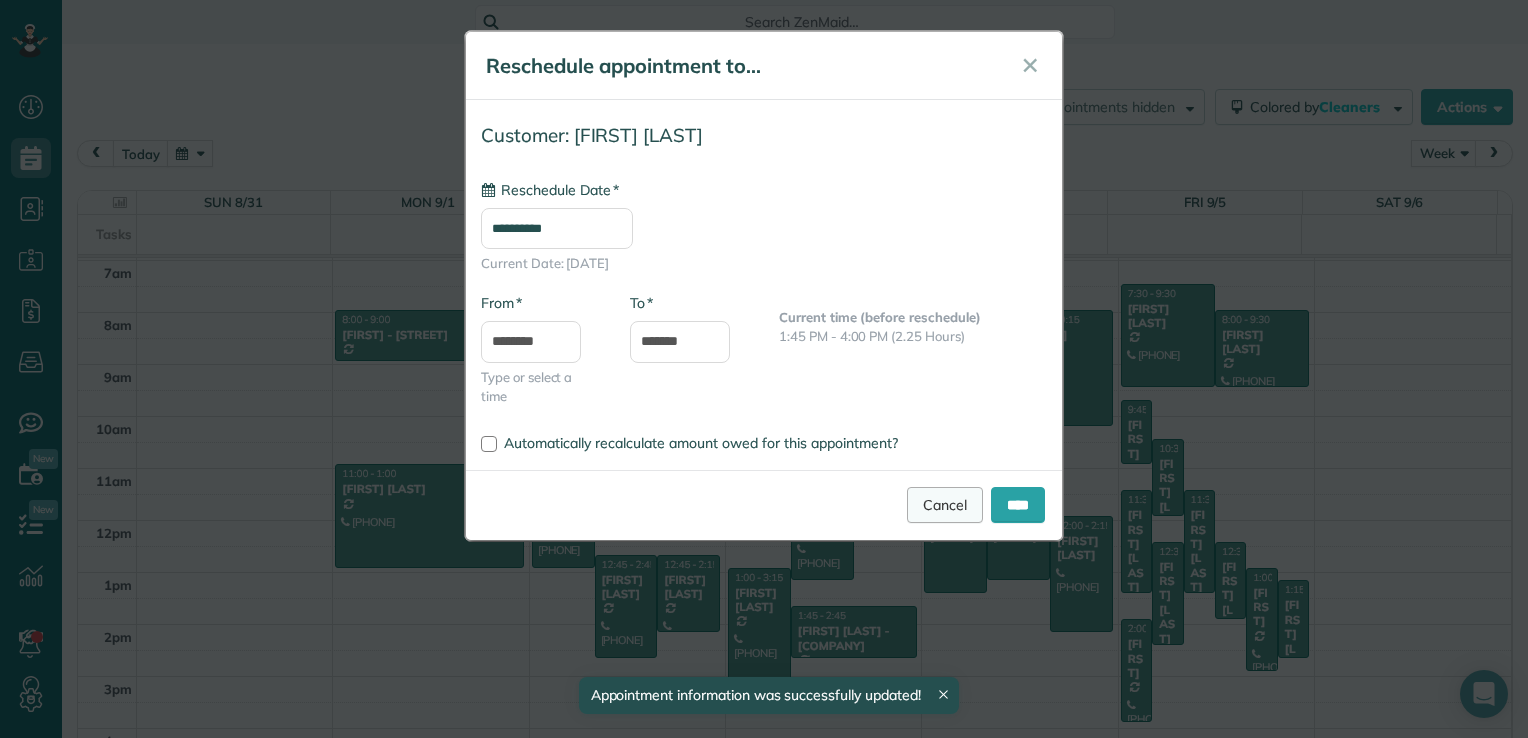 click on "Cancel" at bounding box center (945, 505) 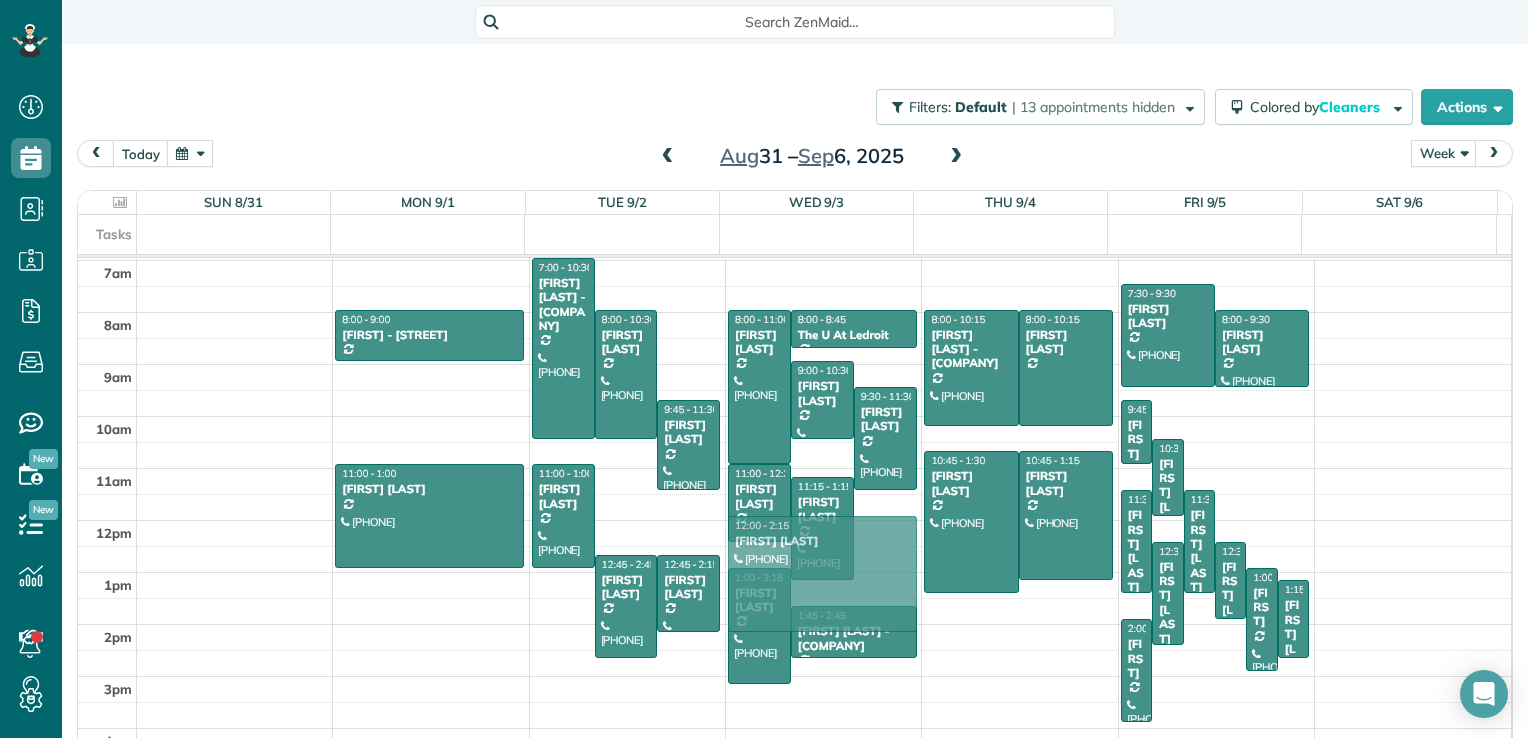 drag, startPoint x: 953, startPoint y: 686, endPoint x: 877, endPoint y: 575, distance: 134.52509 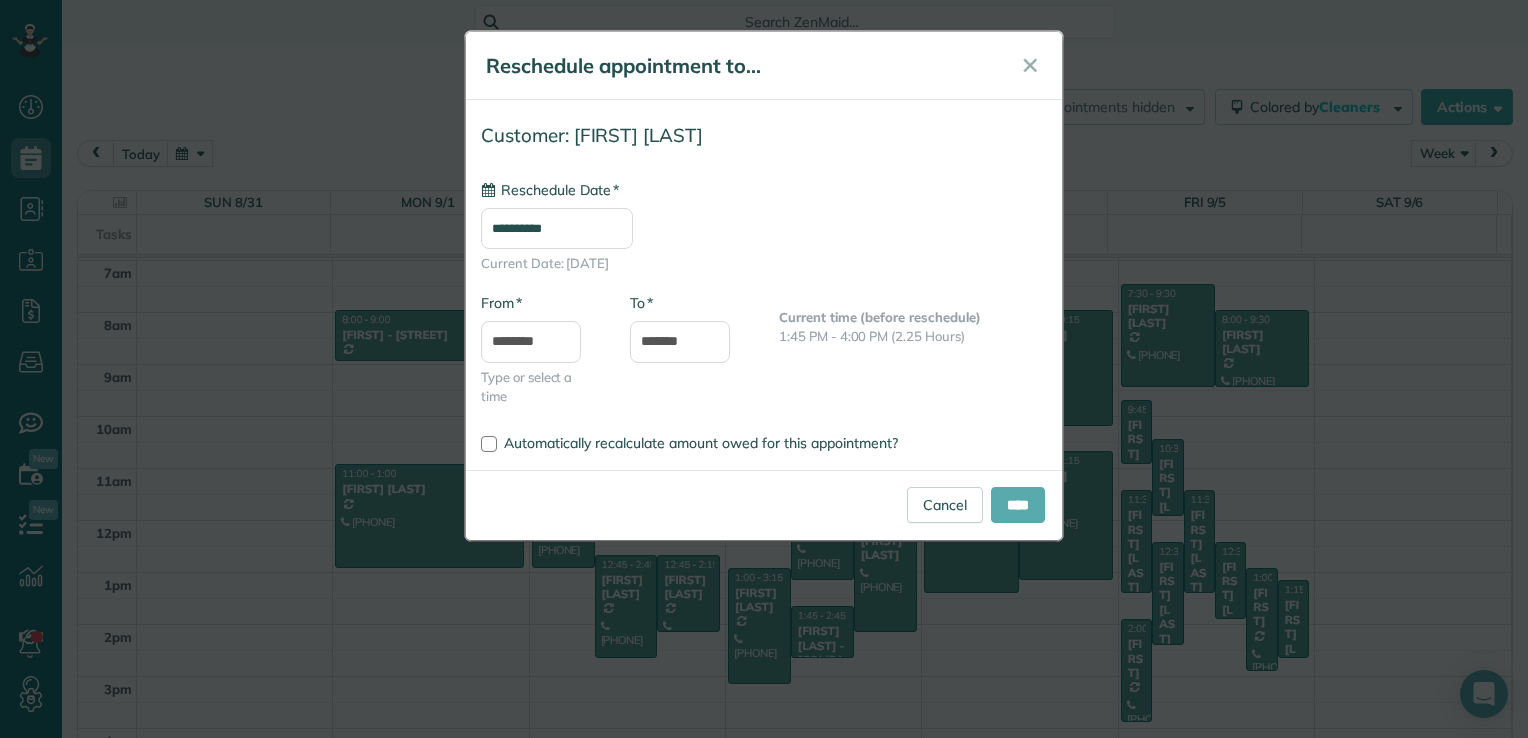 type on "**********" 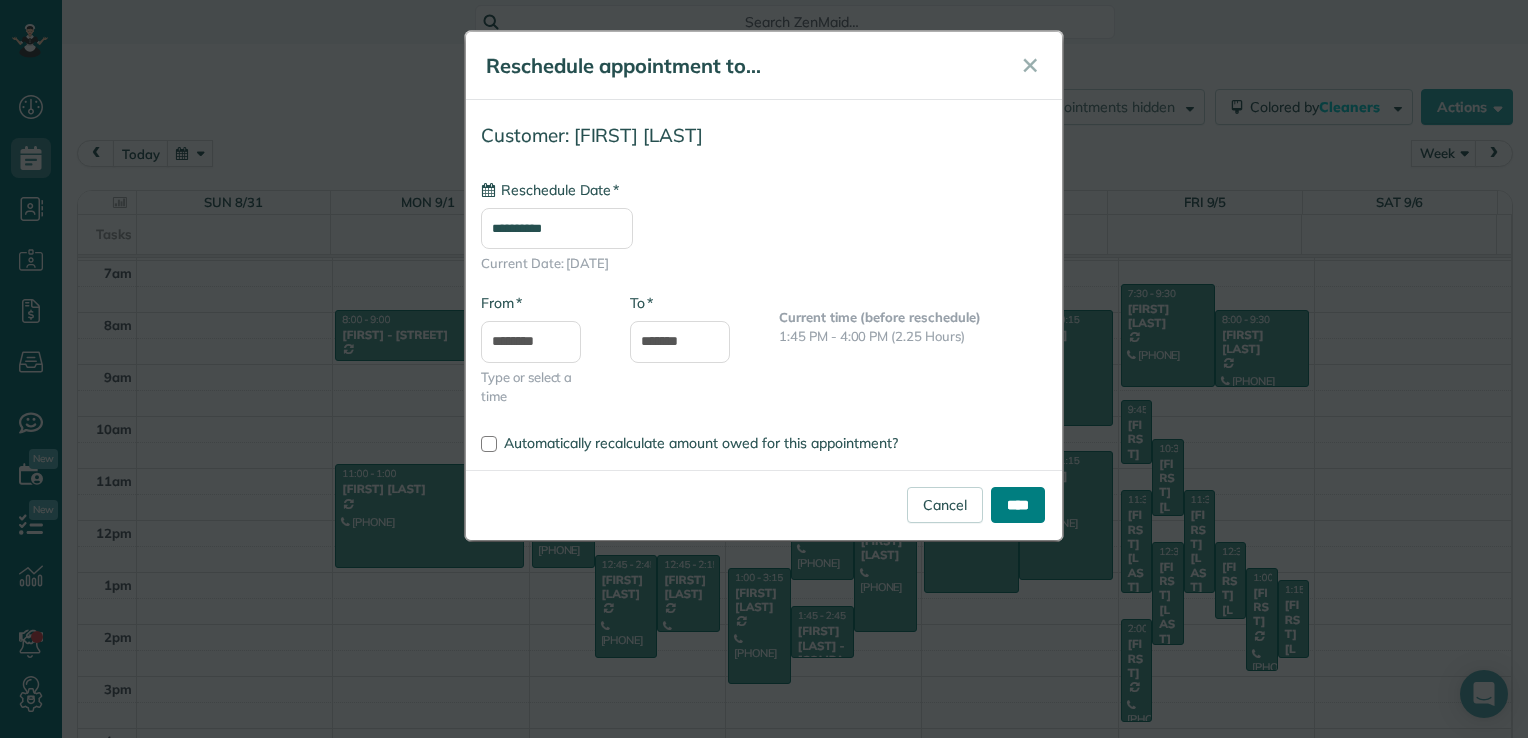 click on "****" at bounding box center [1018, 505] 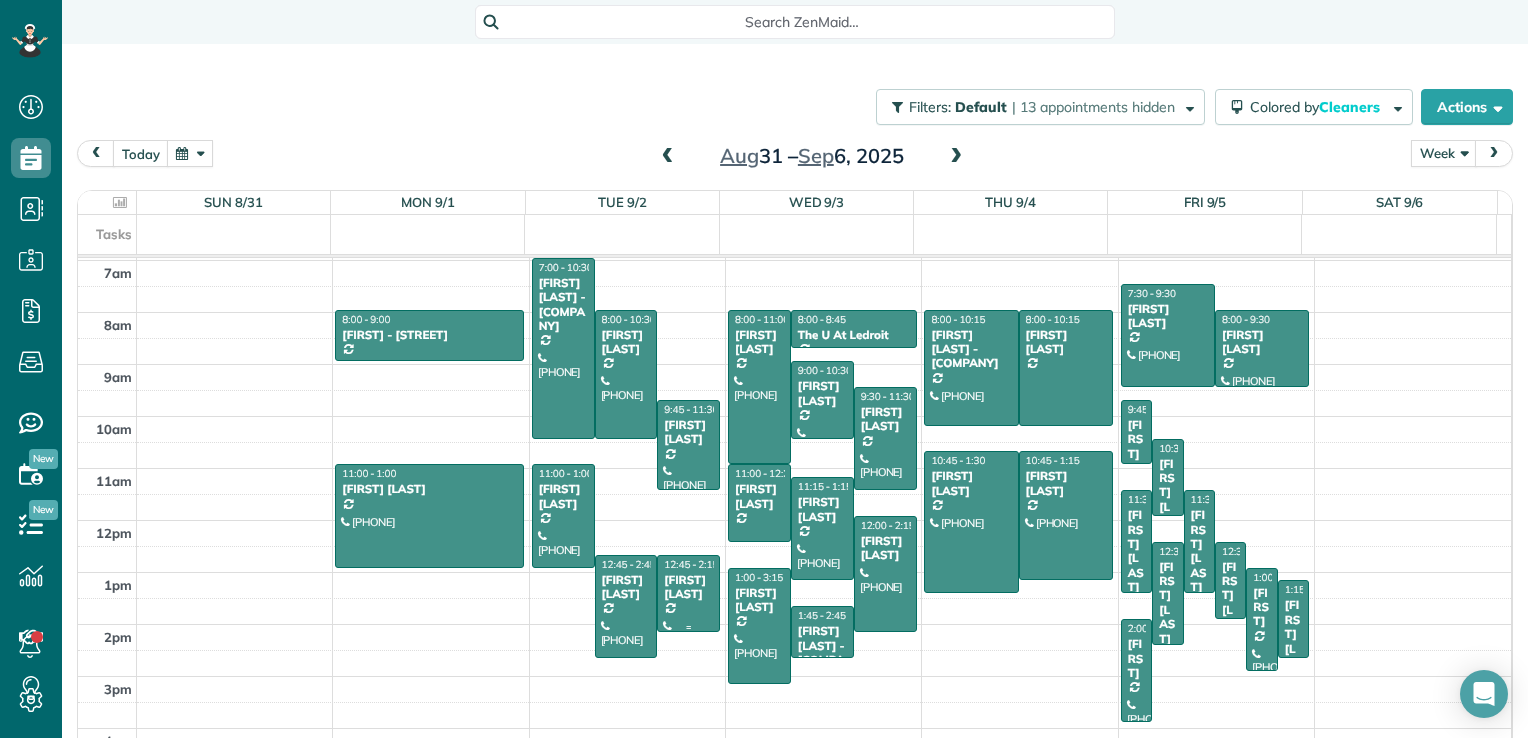 click on "[FIRST] [LAST]" at bounding box center [688, 587] 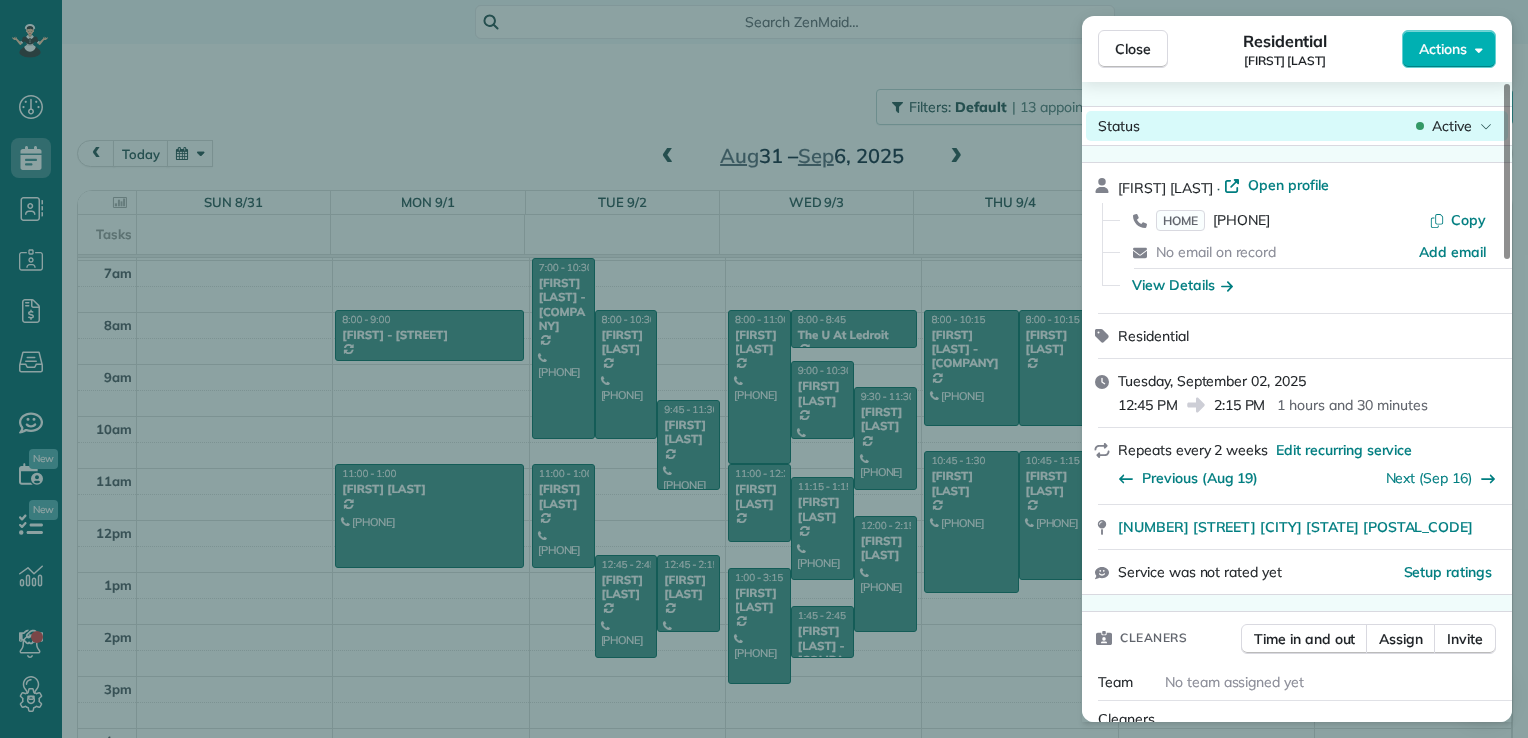 click on "Active" at bounding box center [1452, 126] 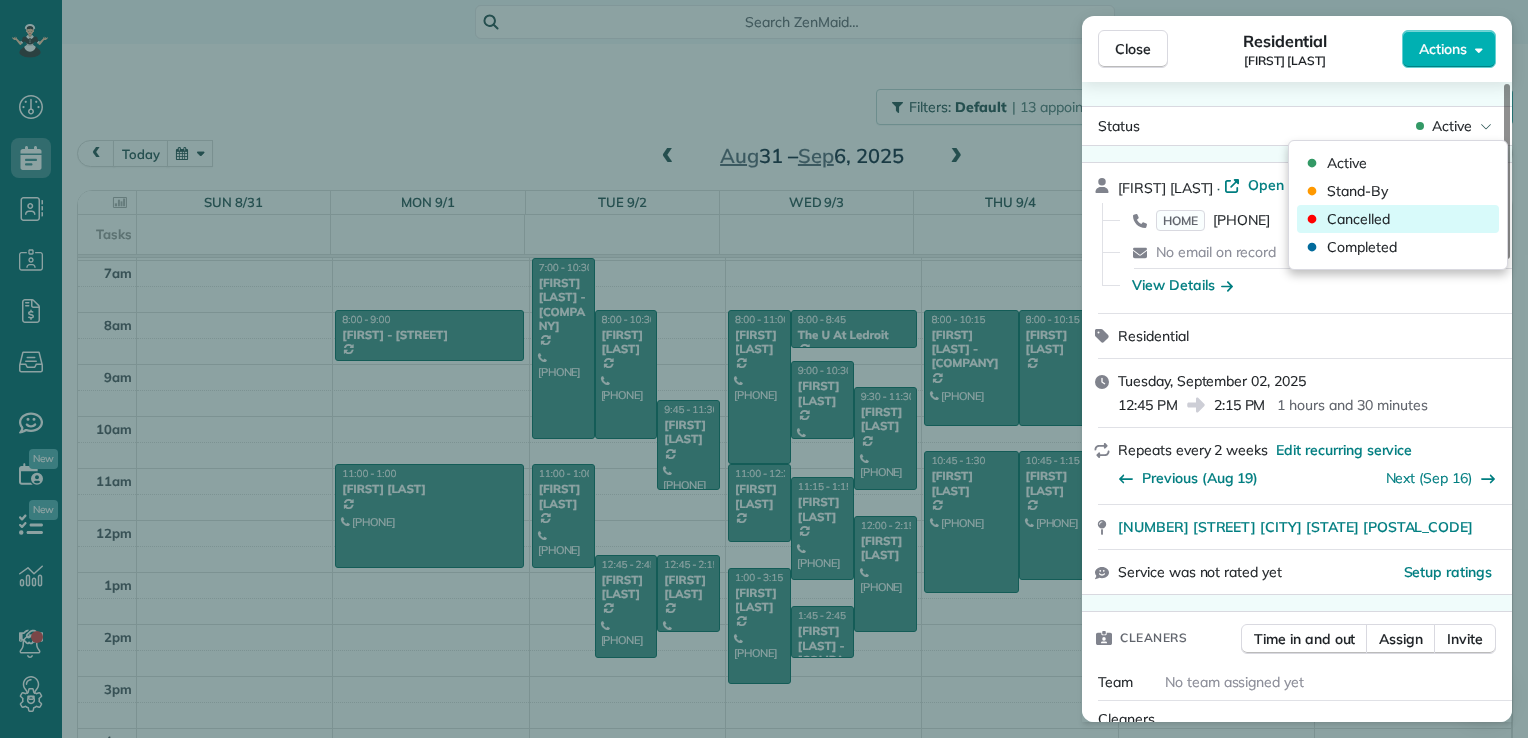 click on "Cancelled" at bounding box center [1358, 219] 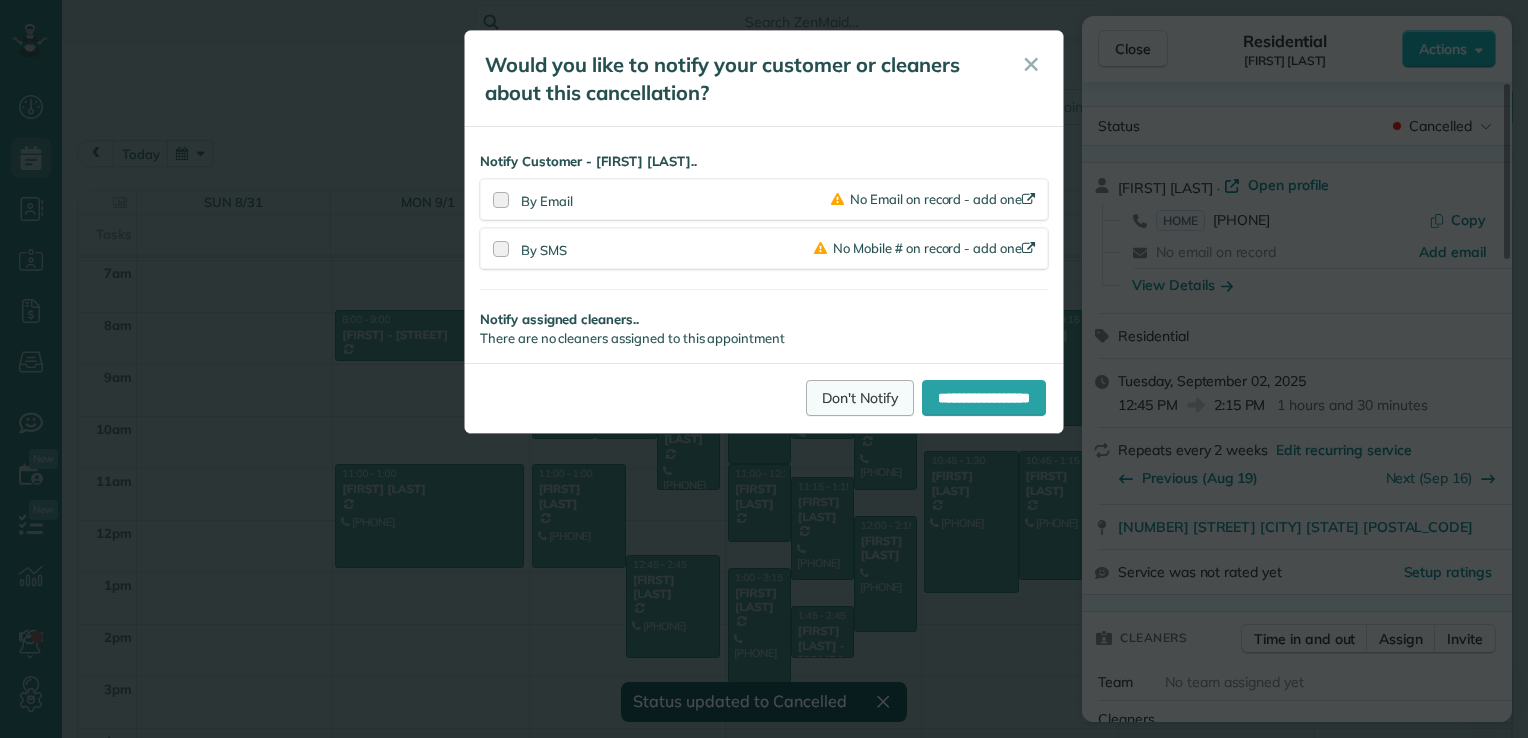 click on "Don't Notify" at bounding box center (860, 398) 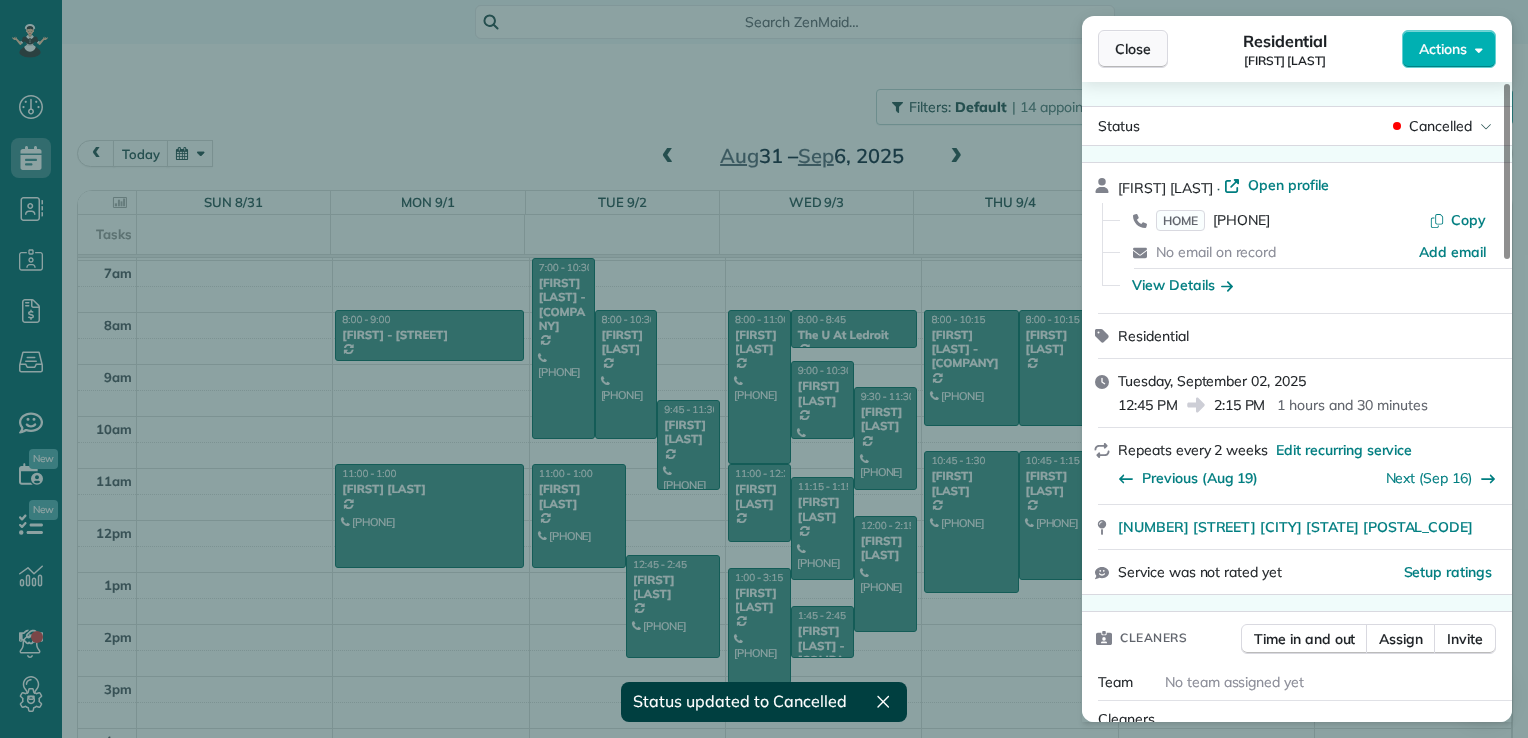 click on "Close" at bounding box center (1133, 49) 